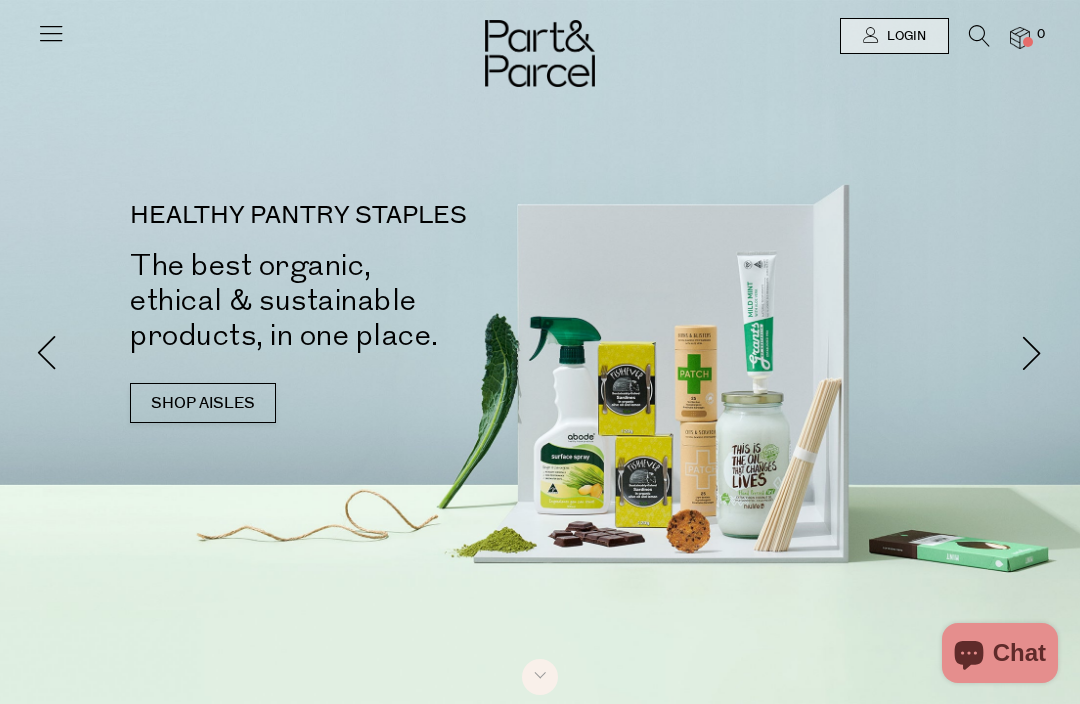 scroll, scrollTop: 0, scrollLeft: 0, axis: both 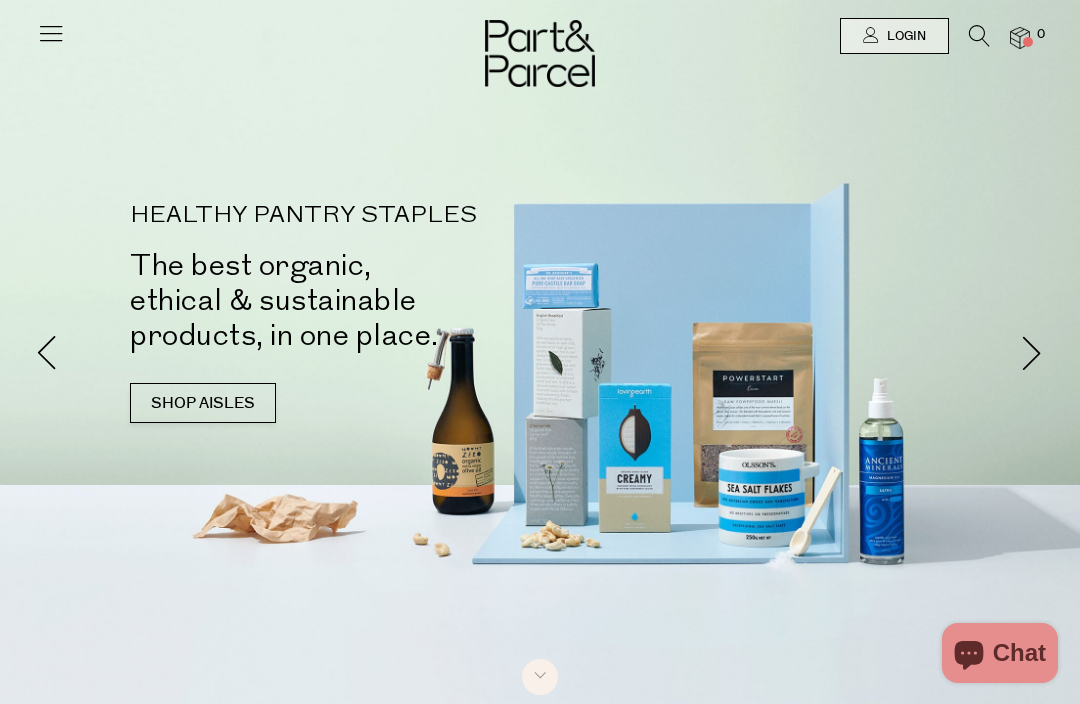 click on "Login" at bounding box center (904, 36) 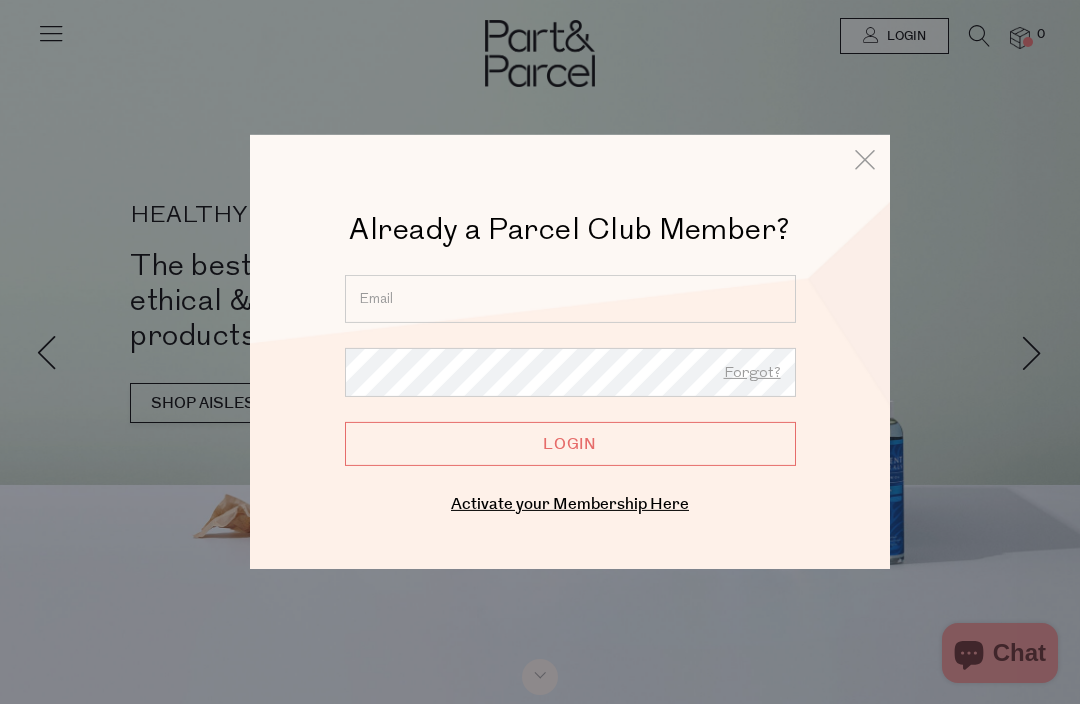 click at bounding box center [570, 299] 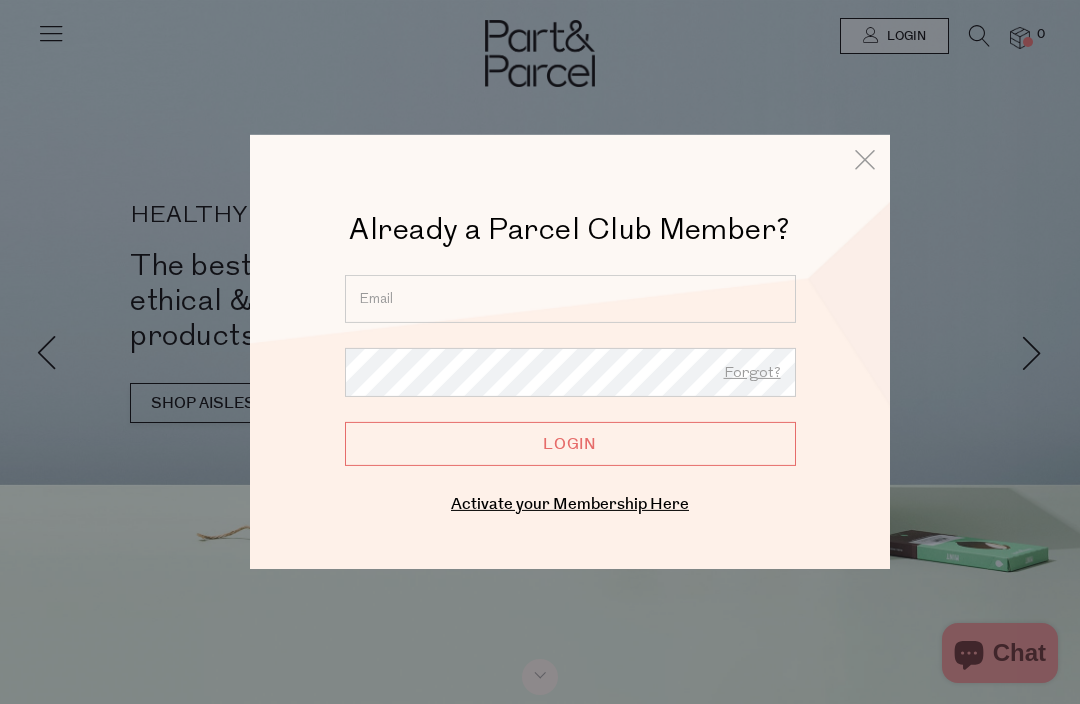 type on "sandra.kuhfeldt@googlemail.com" 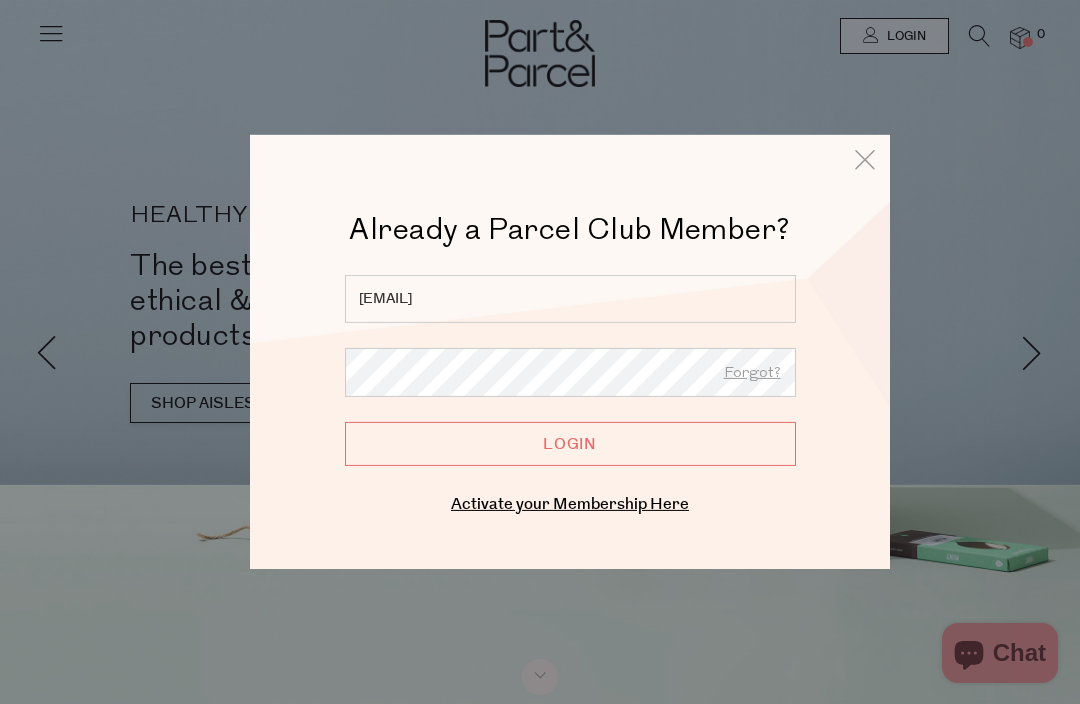 click on "Login" at bounding box center (570, 444) 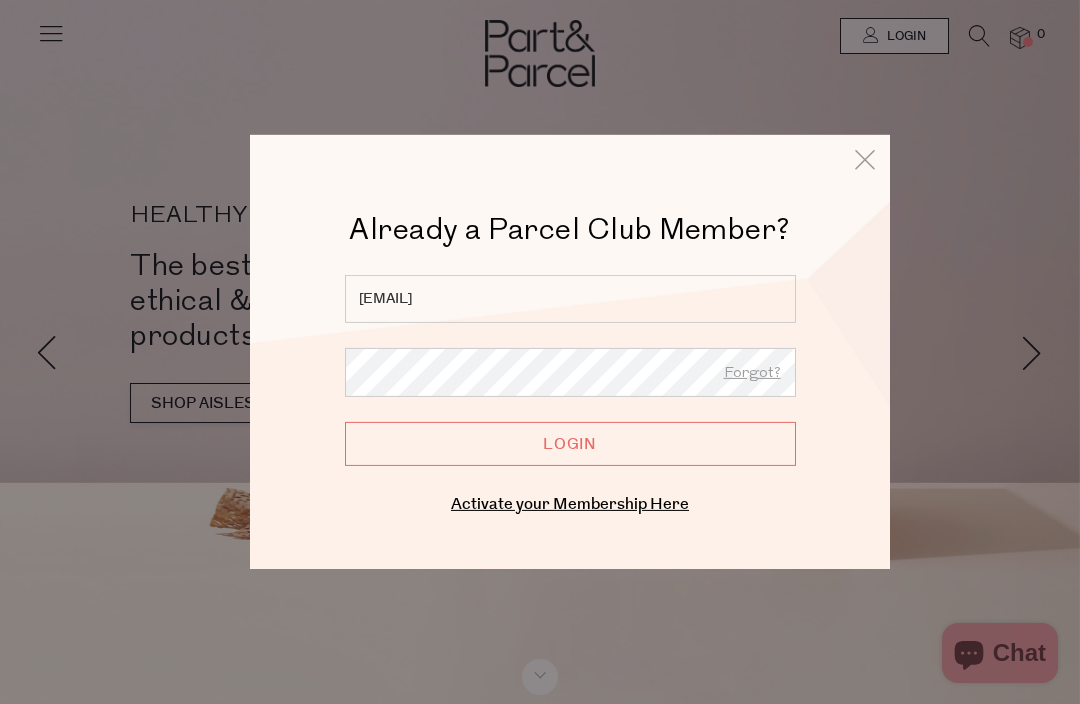 click on "Login" at bounding box center (570, 444) 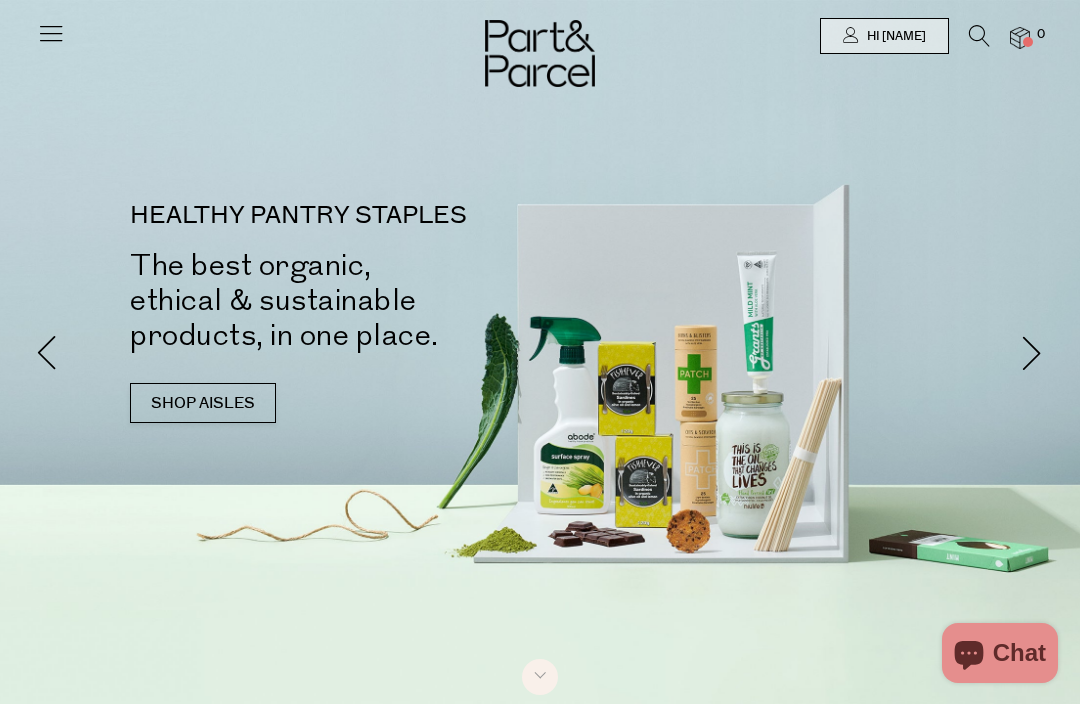 scroll, scrollTop: 0, scrollLeft: 0, axis: both 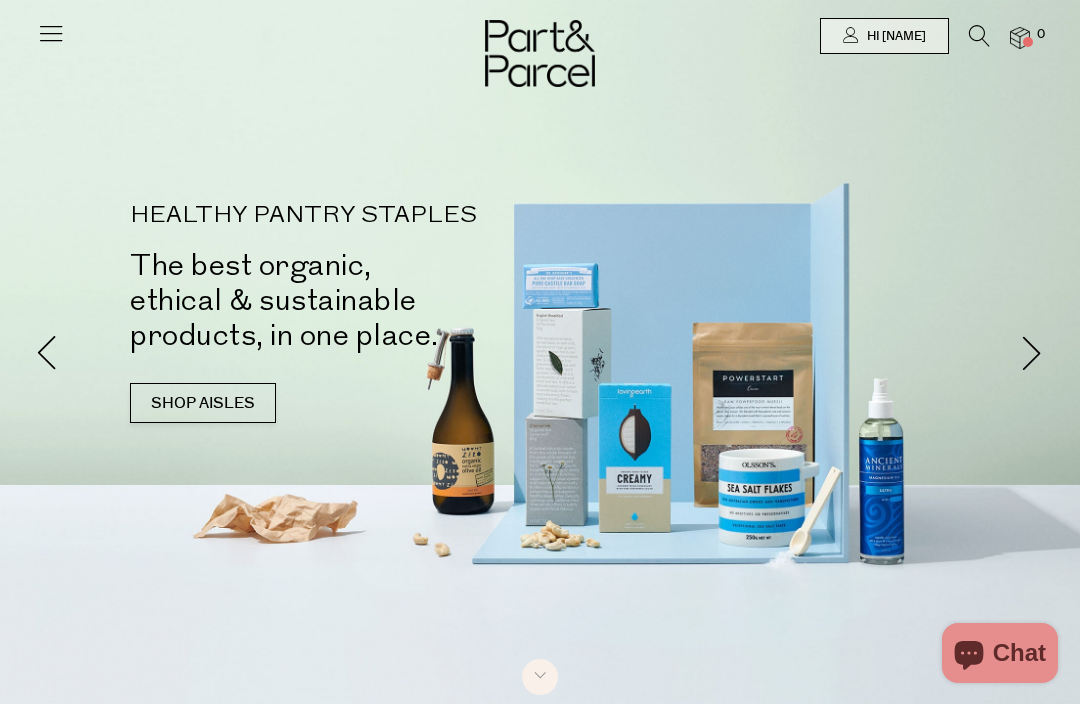 click on "SHOP AISLES" at bounding box center [203, 403] 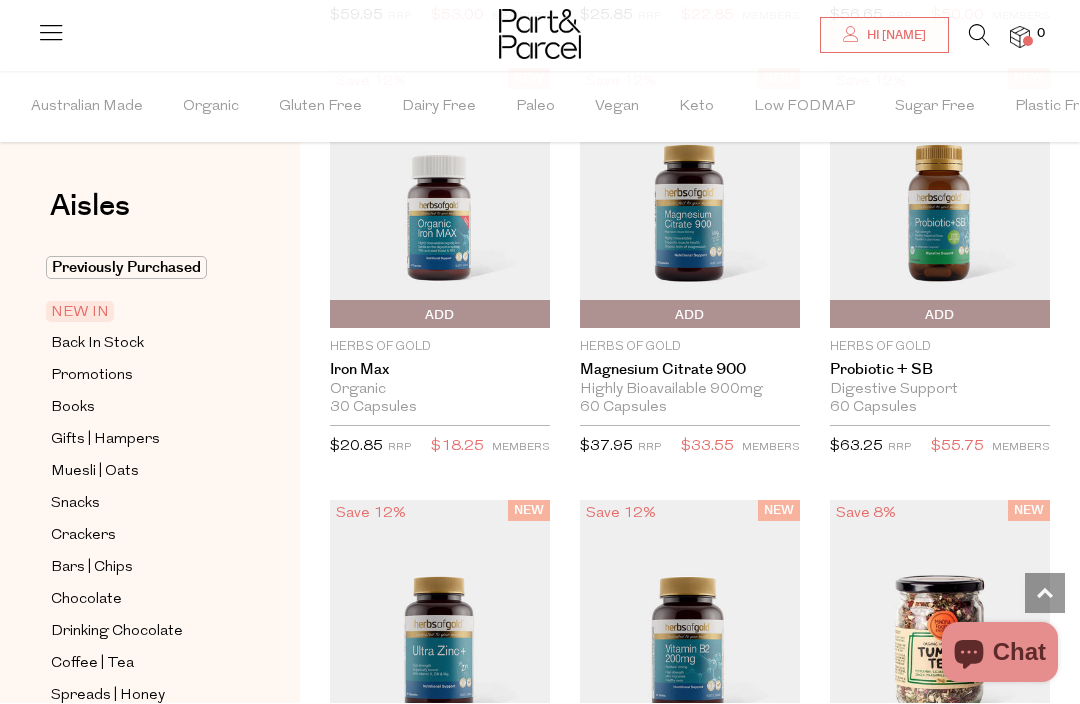 scroll, scrollTop: 2100, scrollLeft: 0, axis: vertical 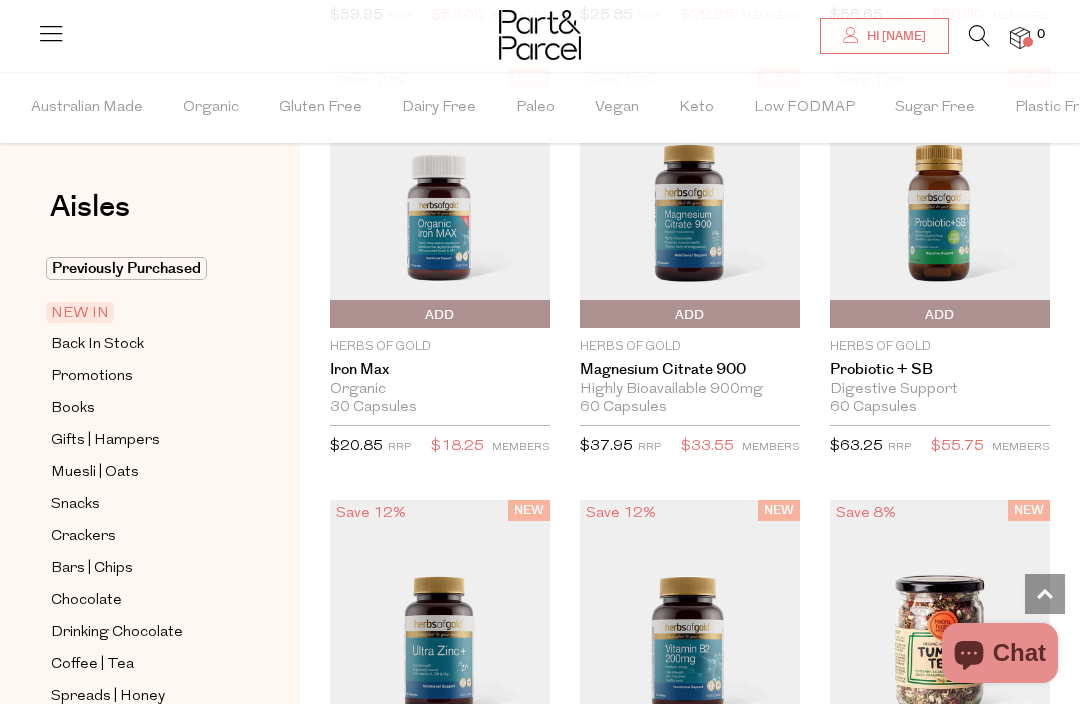 click on "Add To Parcel" at bounding box center (940, 315) 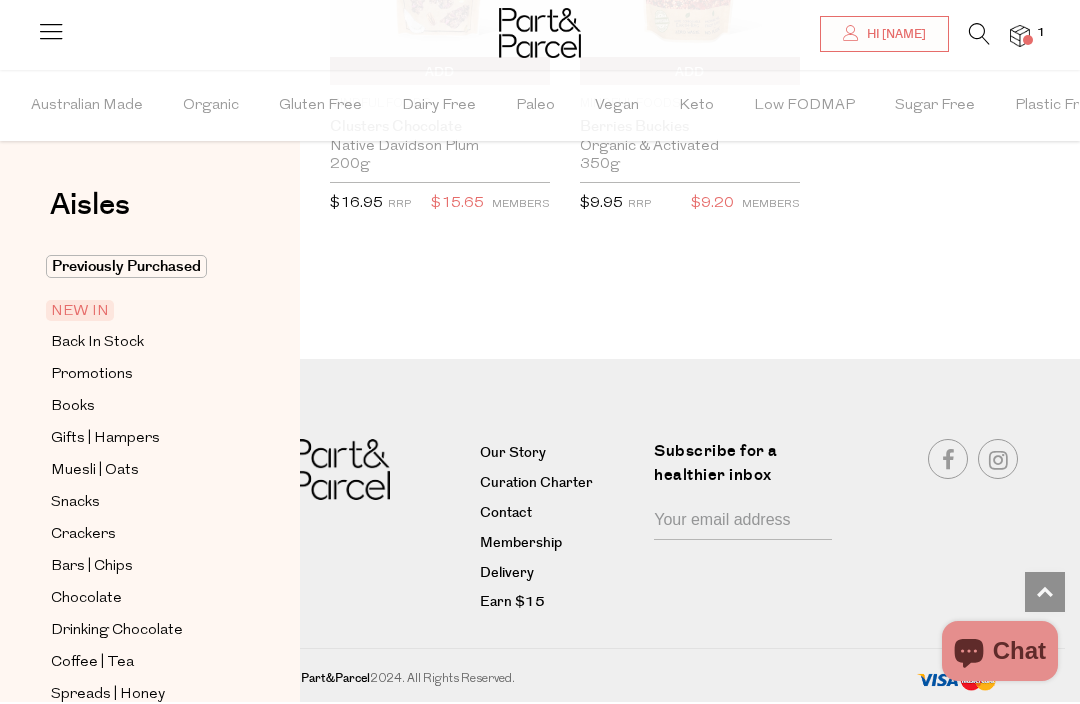 scroll, scrollTop: 4950, scrollLeft: 0, axis: vertical 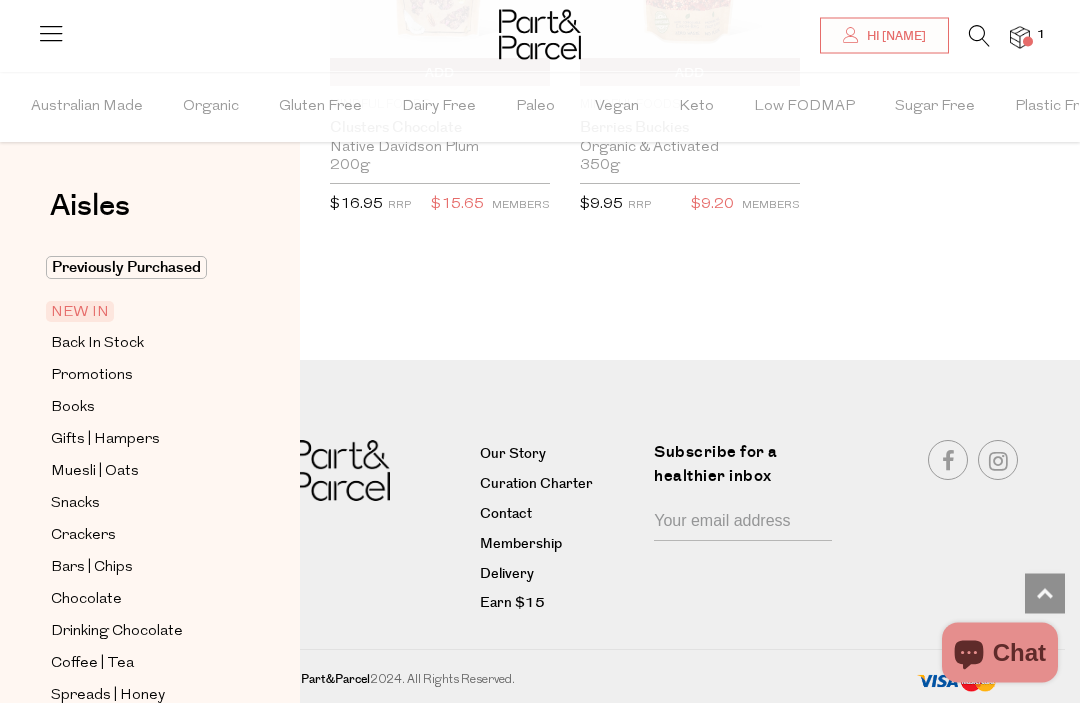 click on "Back In Stock" at bounding box center [97, 345] 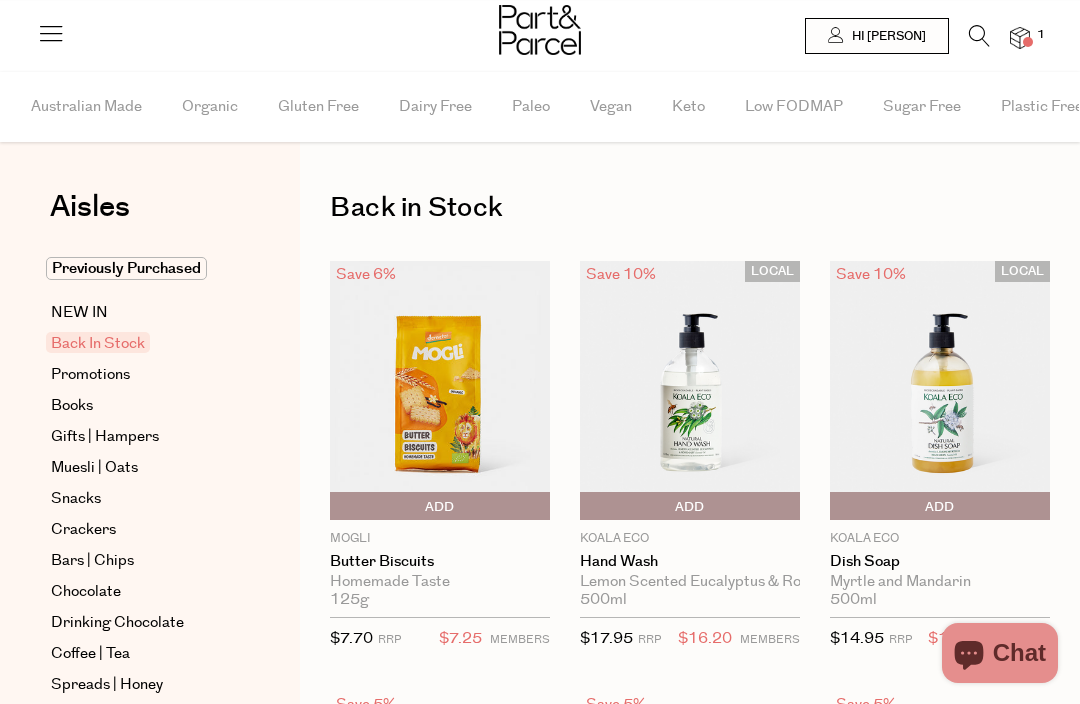 scroll, scrollTop: 0, scrollLeft: 0, axis: both 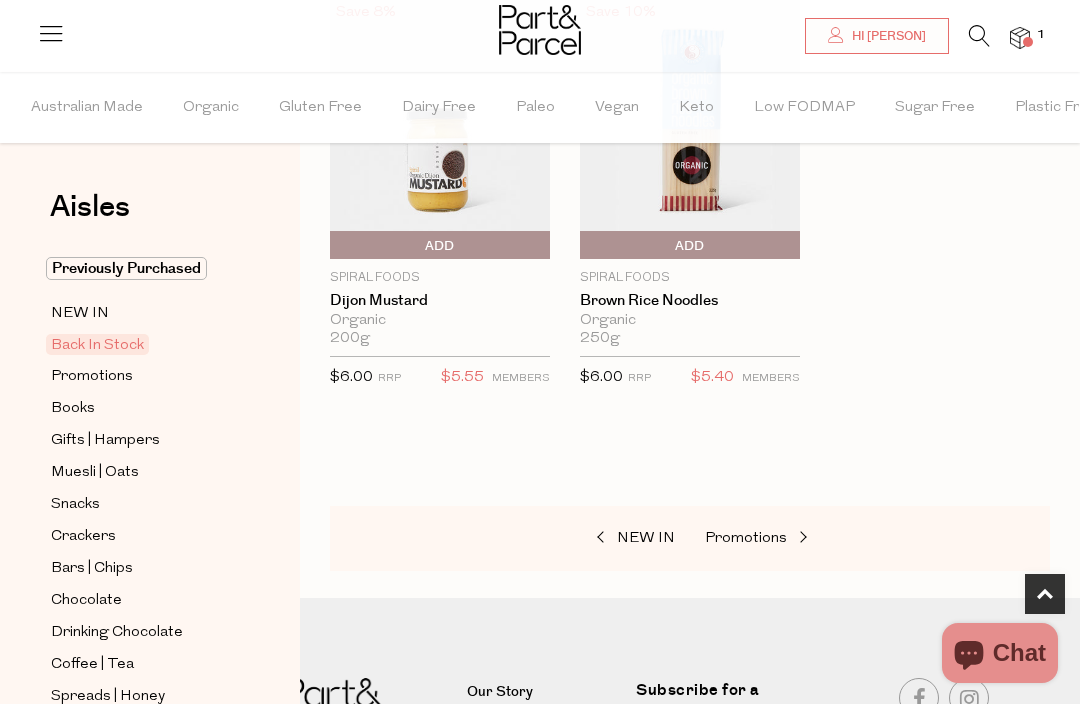 click at bounding box center [801, 538] 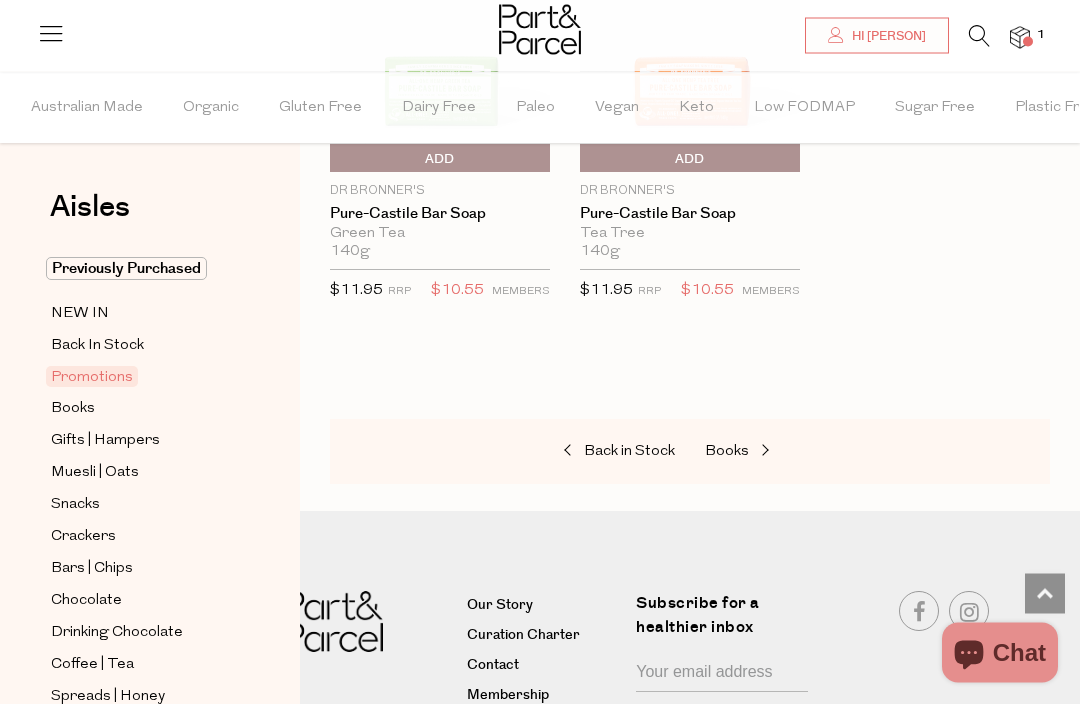 scroll, scrollTop: 1216, scrollLeft: 0, axis: vertical 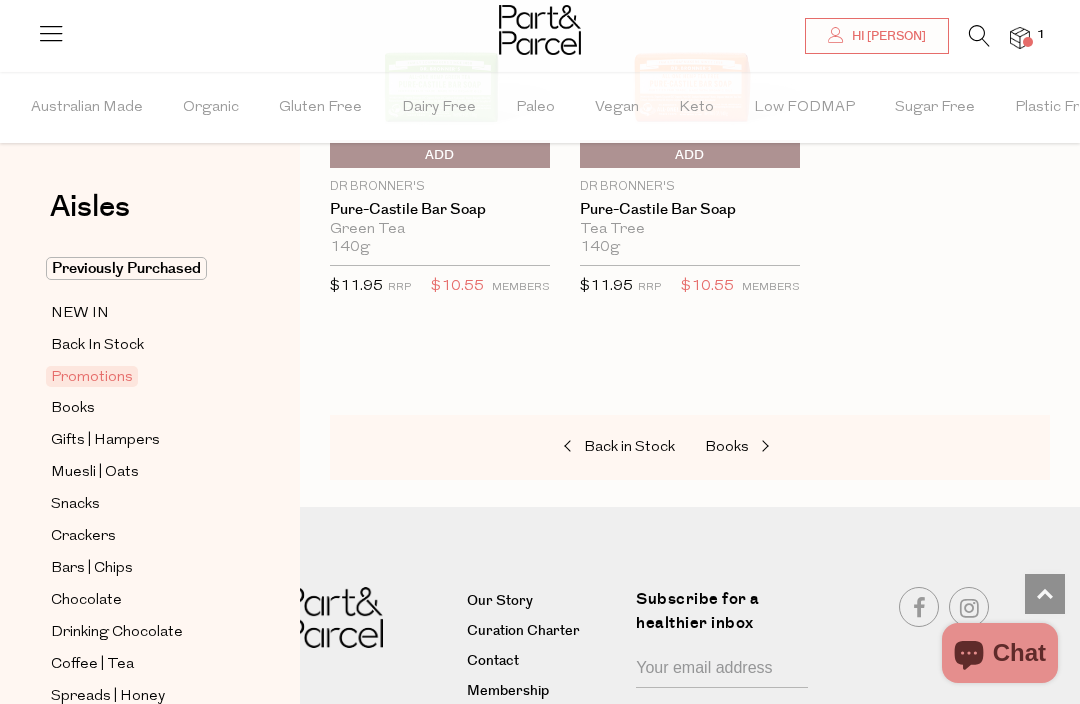 click on "Muesli | Oats" at bounding box center [95, 473] 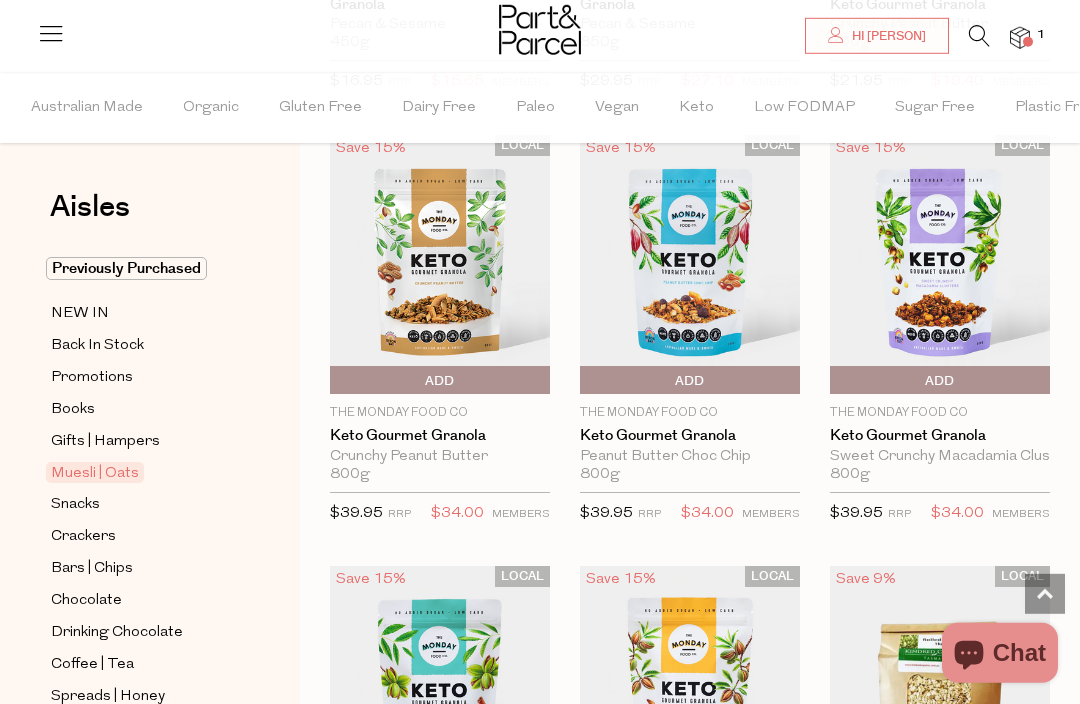click on "Snacks" at bounding box center [729, 2831] 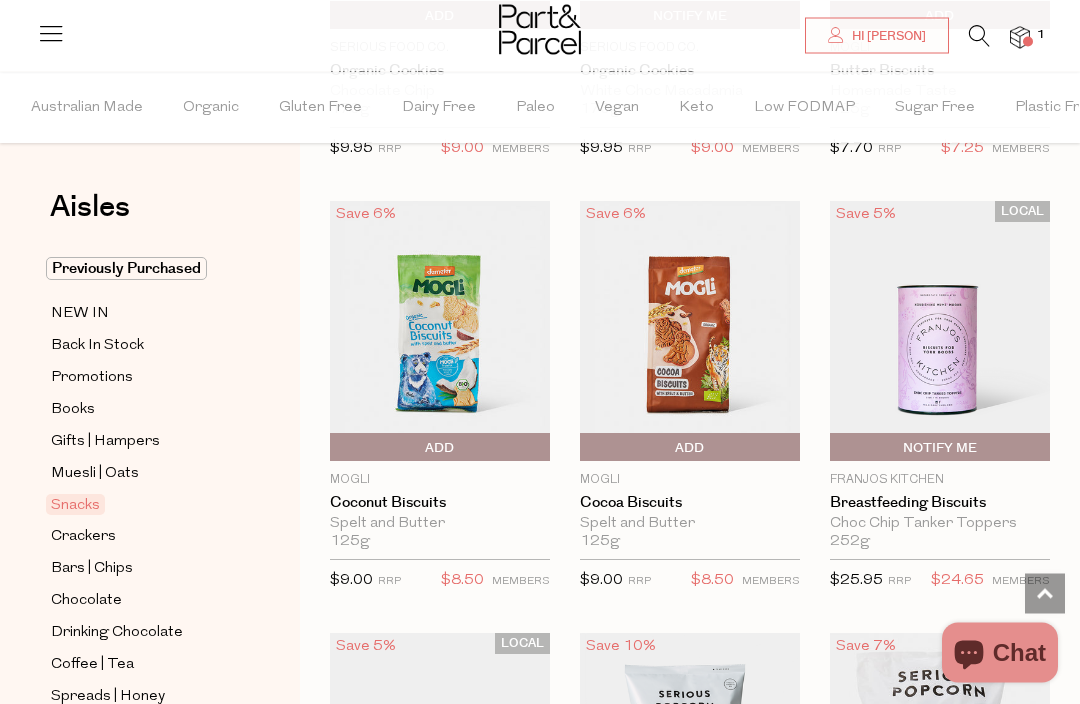 scroll, scrollTop: 5239, scrollLeft: 0, axis: vertical 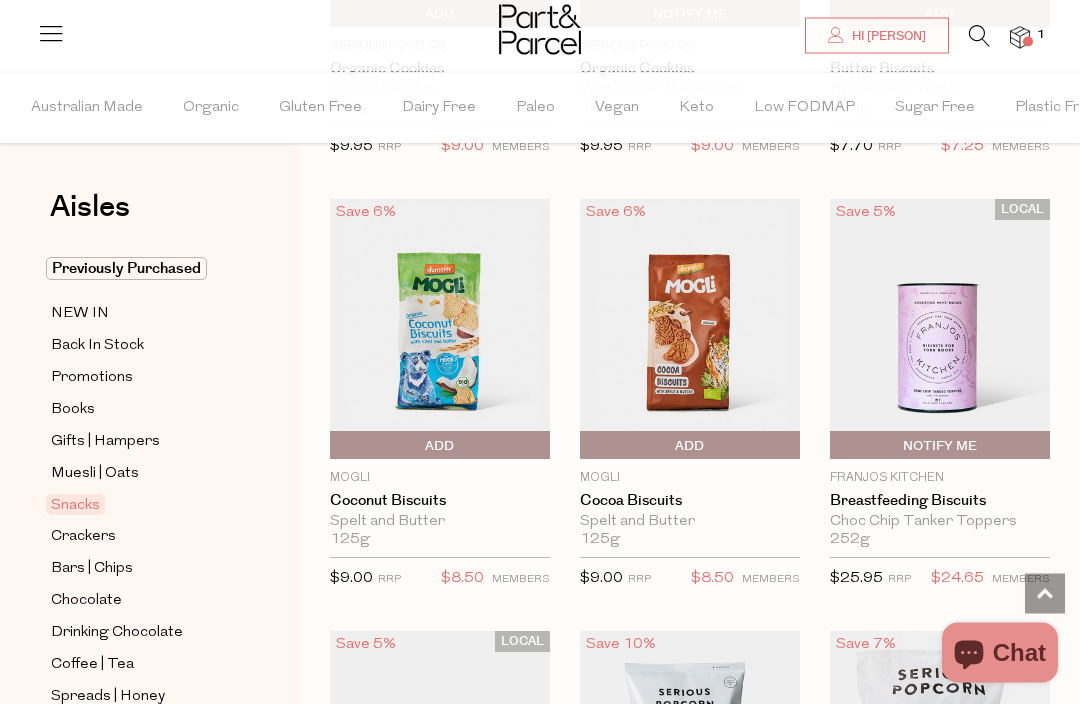 click on "Add To Parcel" at bounding box center (440, 447) 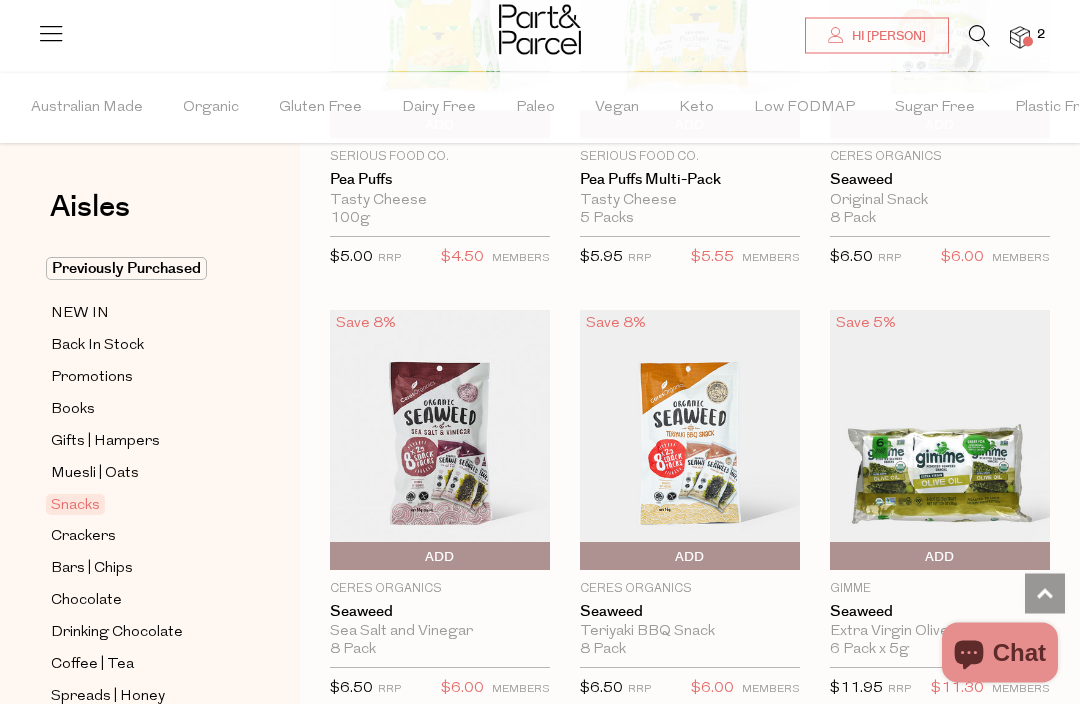 scroll, scrollTop: 7287, scrollLeft: 0, axis: vertical 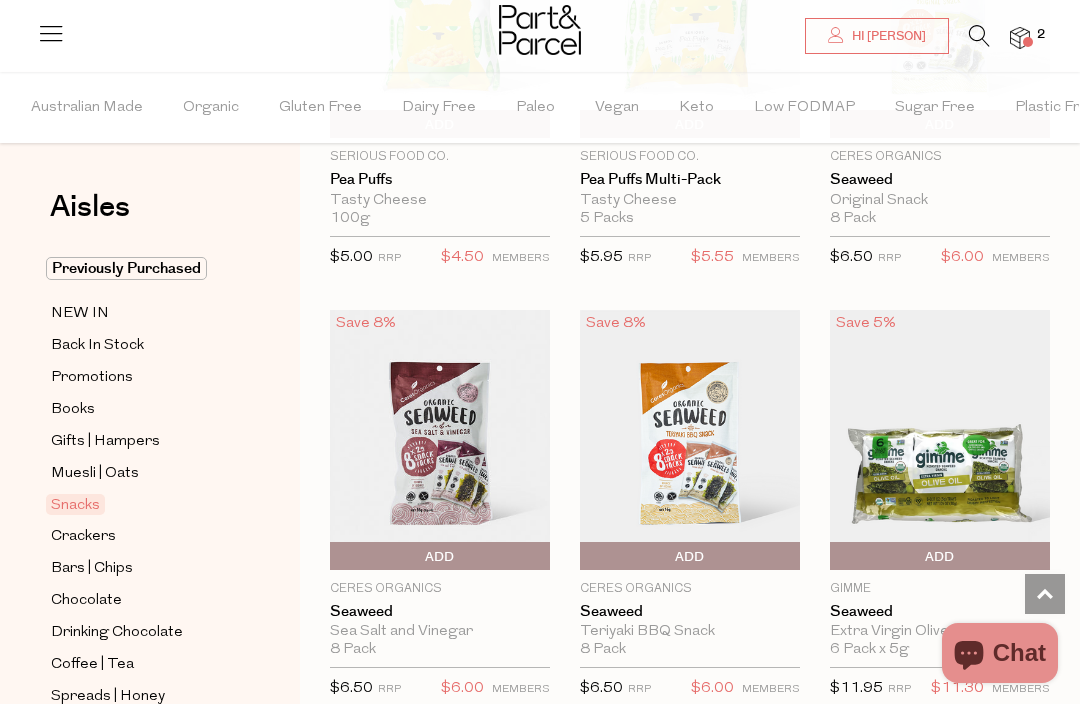 click on "Add To Parcel" at bounding box center (940, 557) 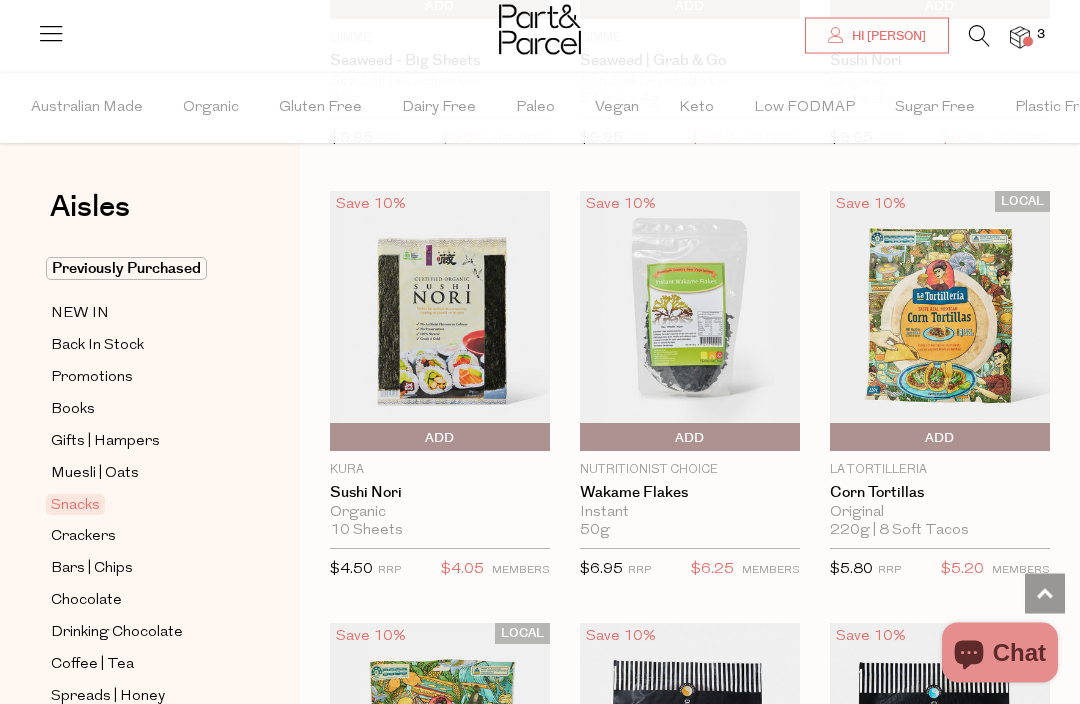 scroll, scrollTop: 8270, scrollLeft: 0, axis: vertical 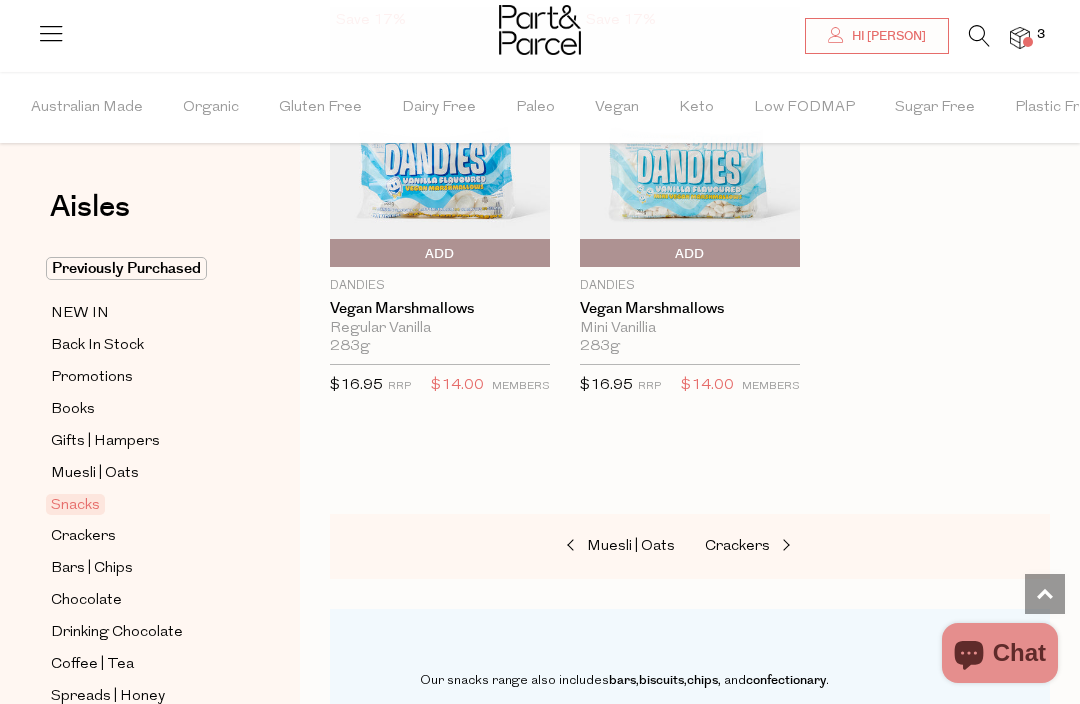 click at bounding box center (784, 546) 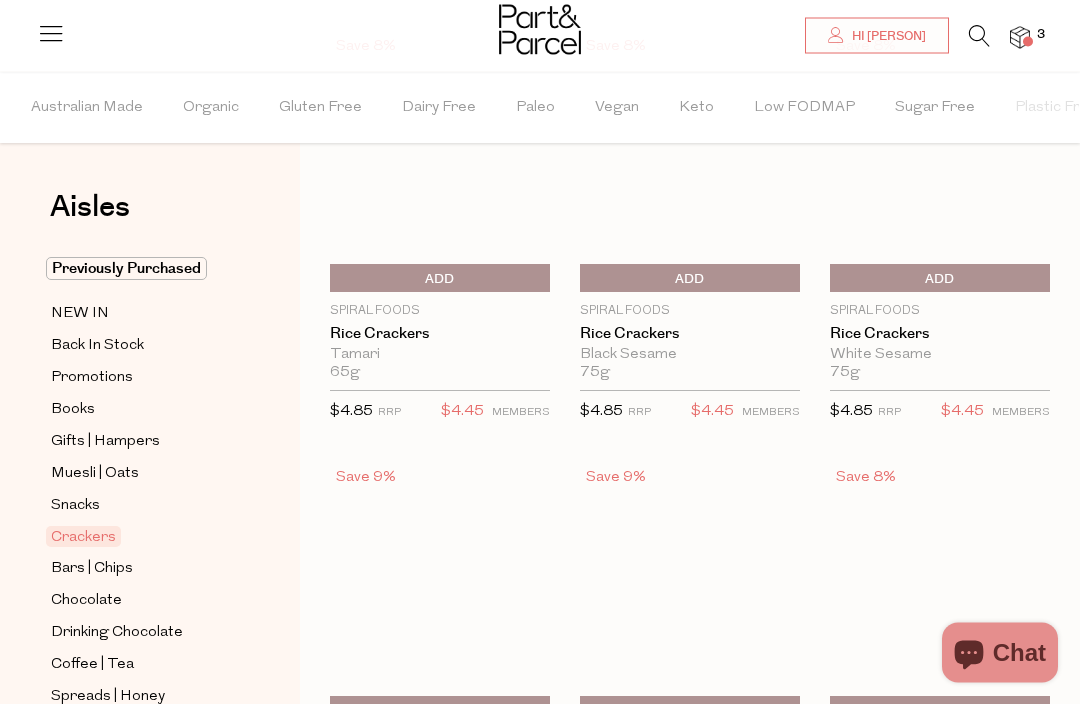 scroll, scrollTop: 51, scrollLeft: 0, axis: vertical 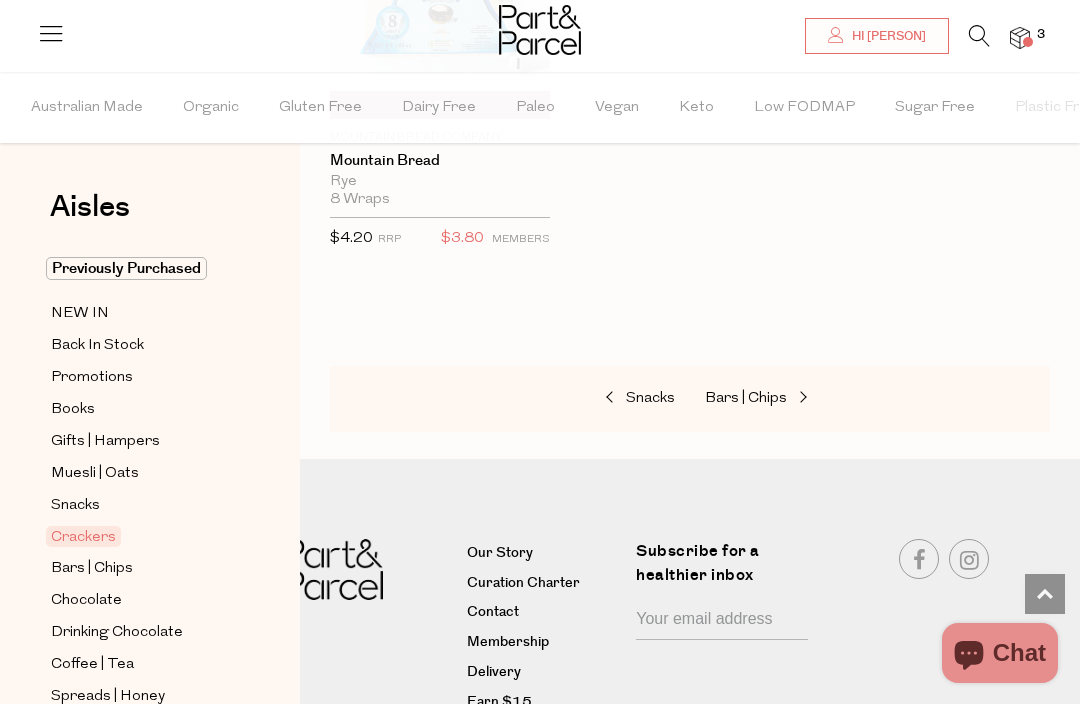 click on "Bars | Chips" at bounding box center (746, 398) 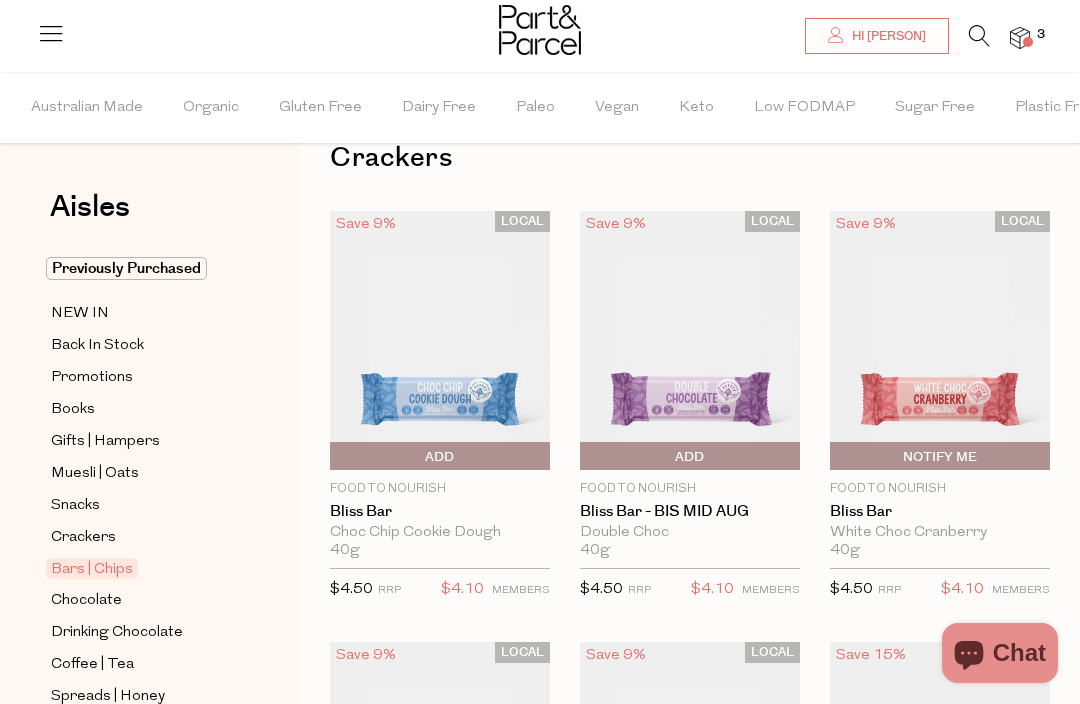 scroll, scrollTop: 51, scrollLeft: 0, axis: vertical 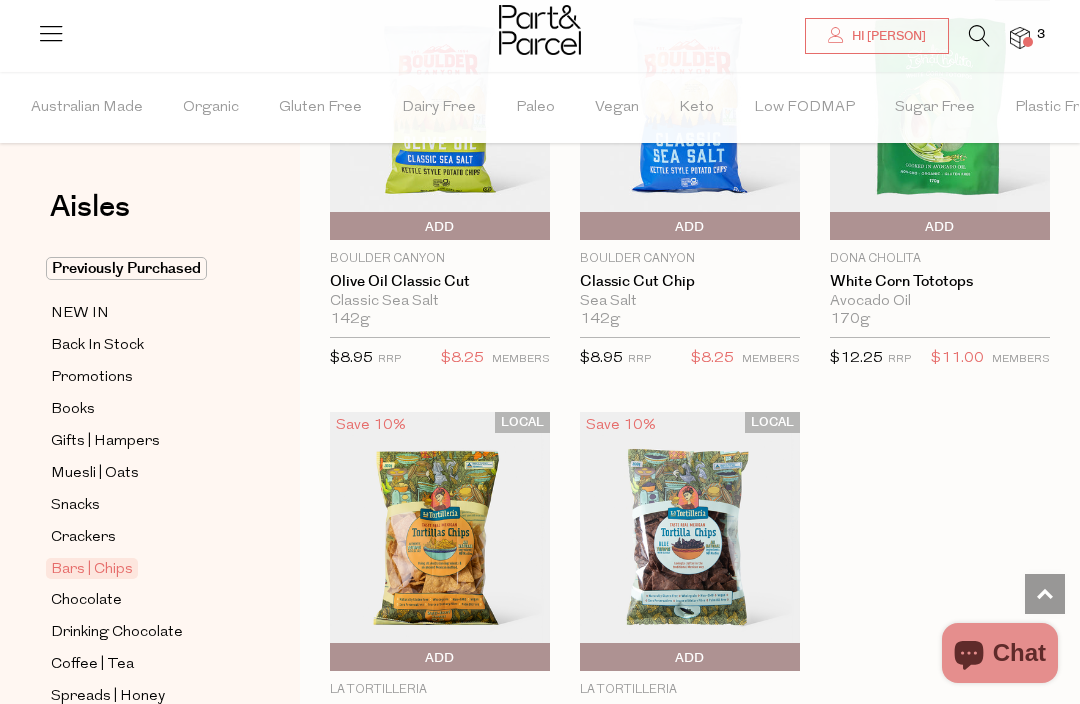 click on "Add To Parcel" at bounding box center [690, 658] 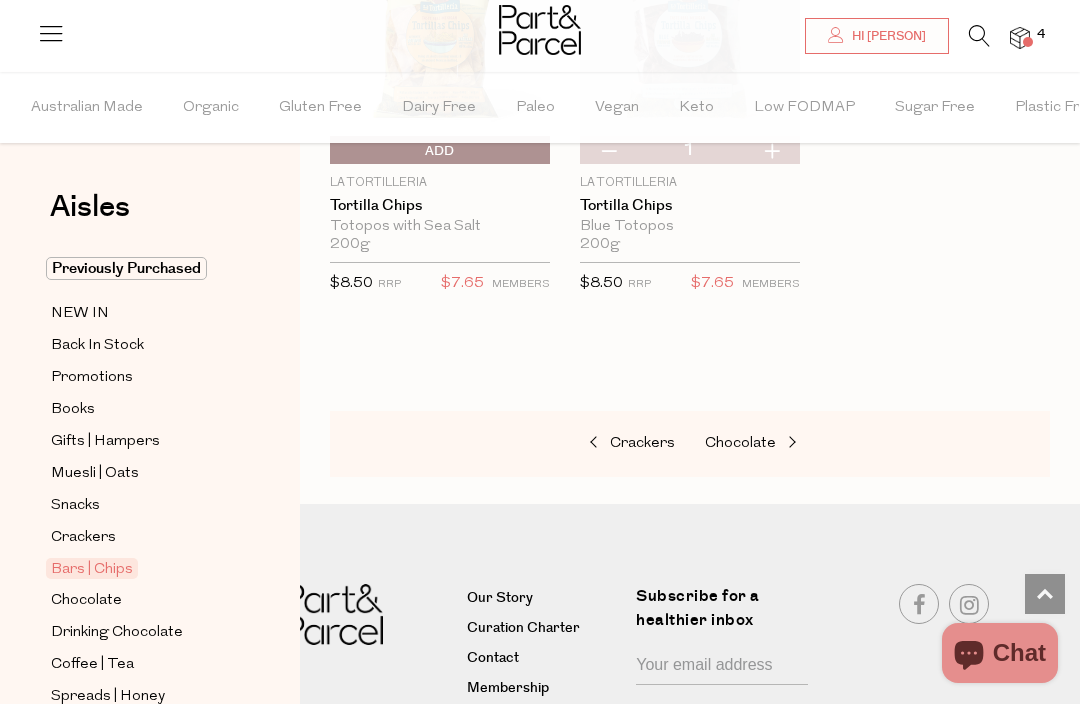 scroll, scrollTop: 10333, scrollLeft: 0, axis: vertical 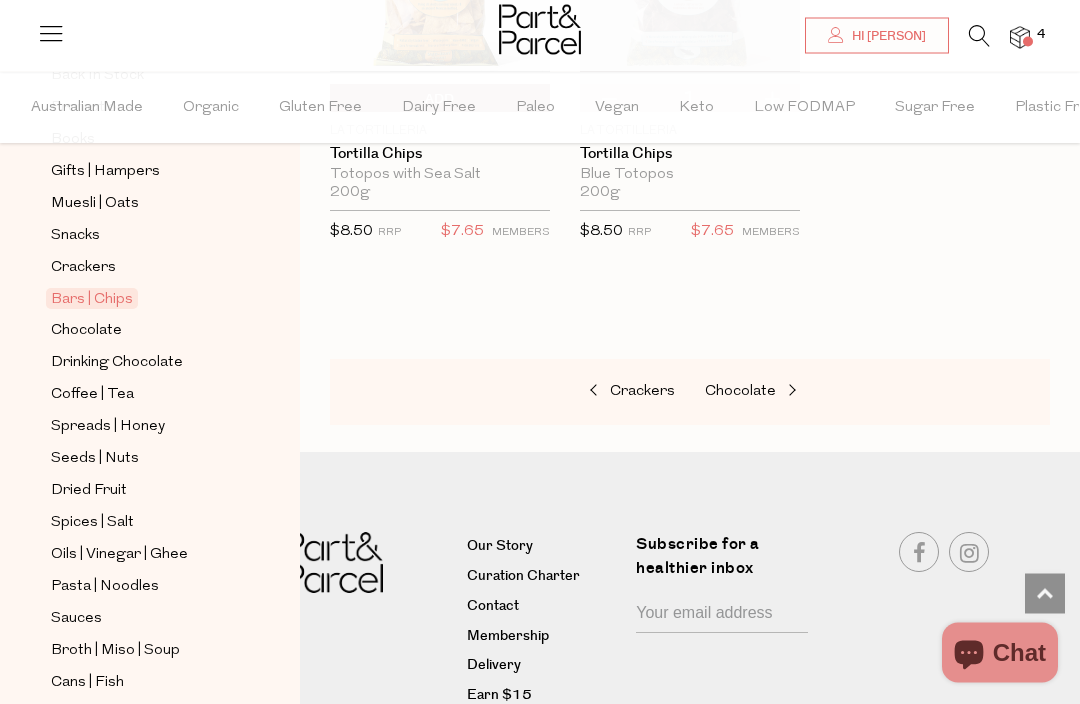 click on "Spreads | Honey" at bounding box center (108, 427) 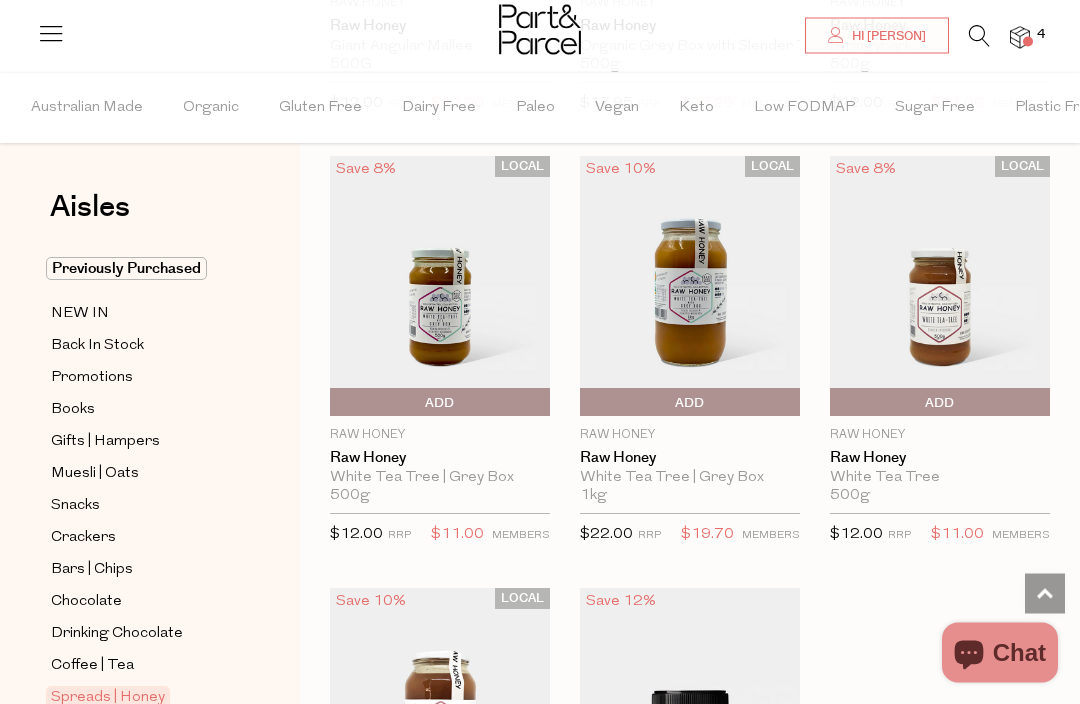 scroll, scrollTop: 6580, scrollLeft: 0, axis: vertical 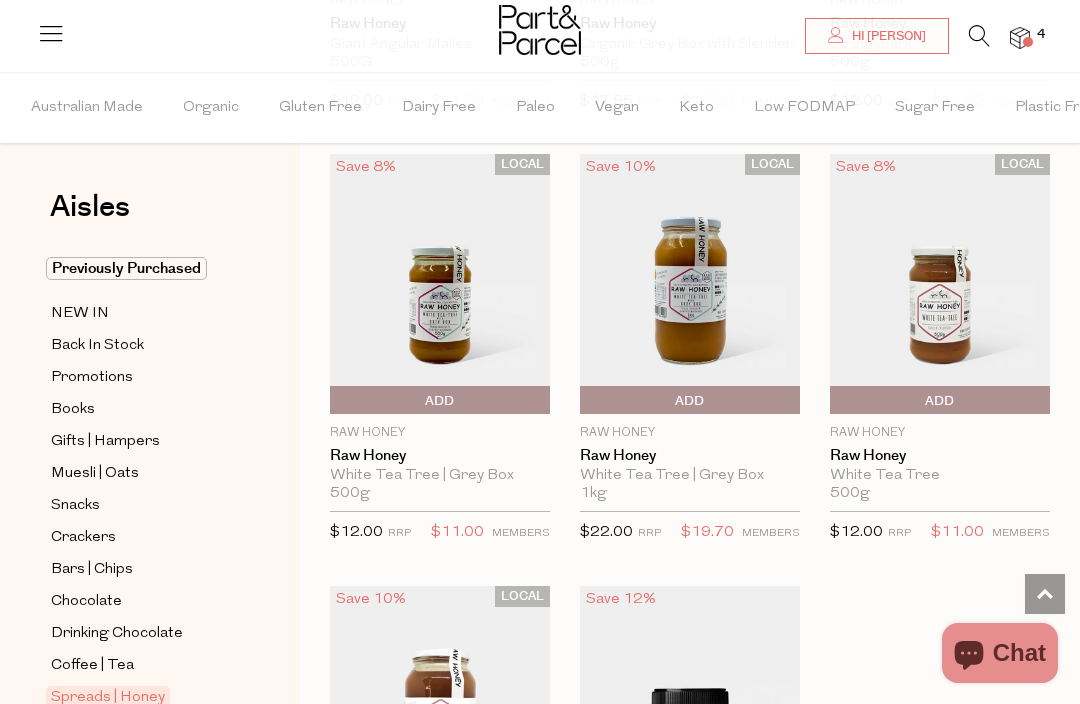 click on "Add To Parcel" at bounding box center (940, 401) 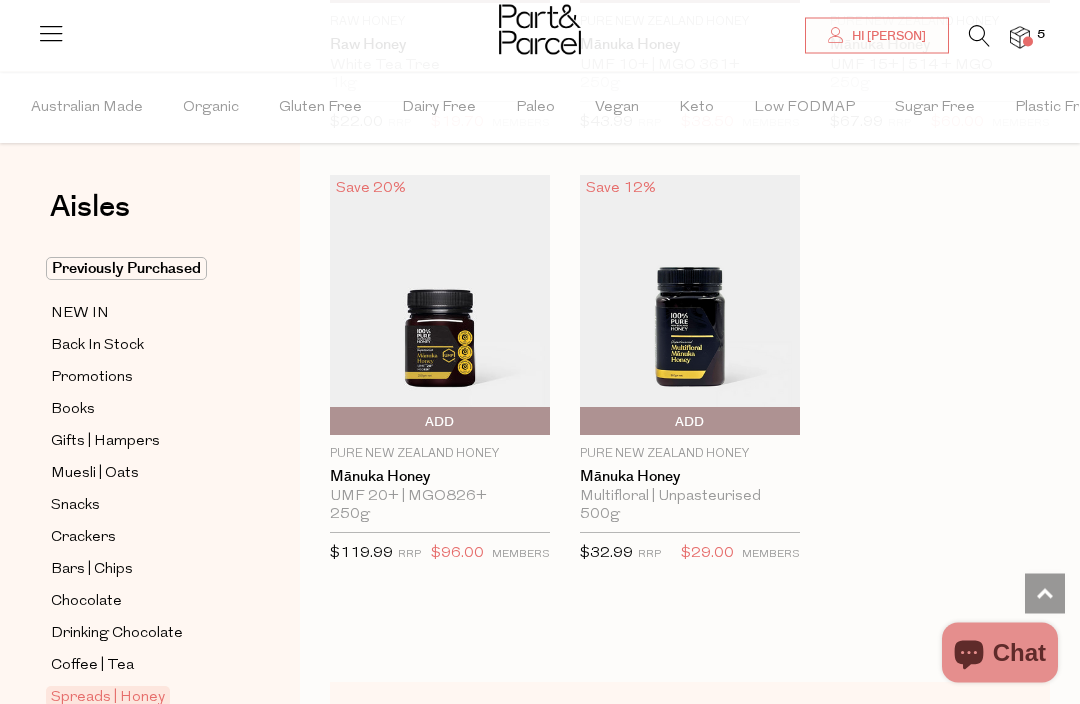 scroll, scrollTop: 7424, scrollLeft: 0, axis: vertical 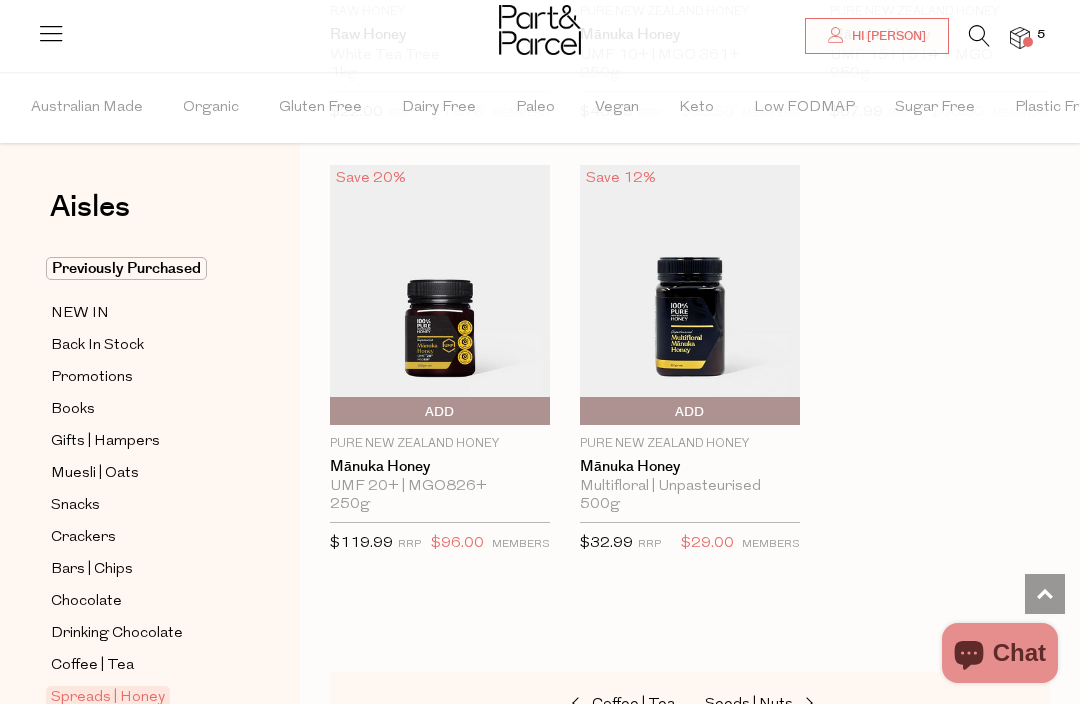click on "Seeds | Nuts" at bounding box center [749, 704] 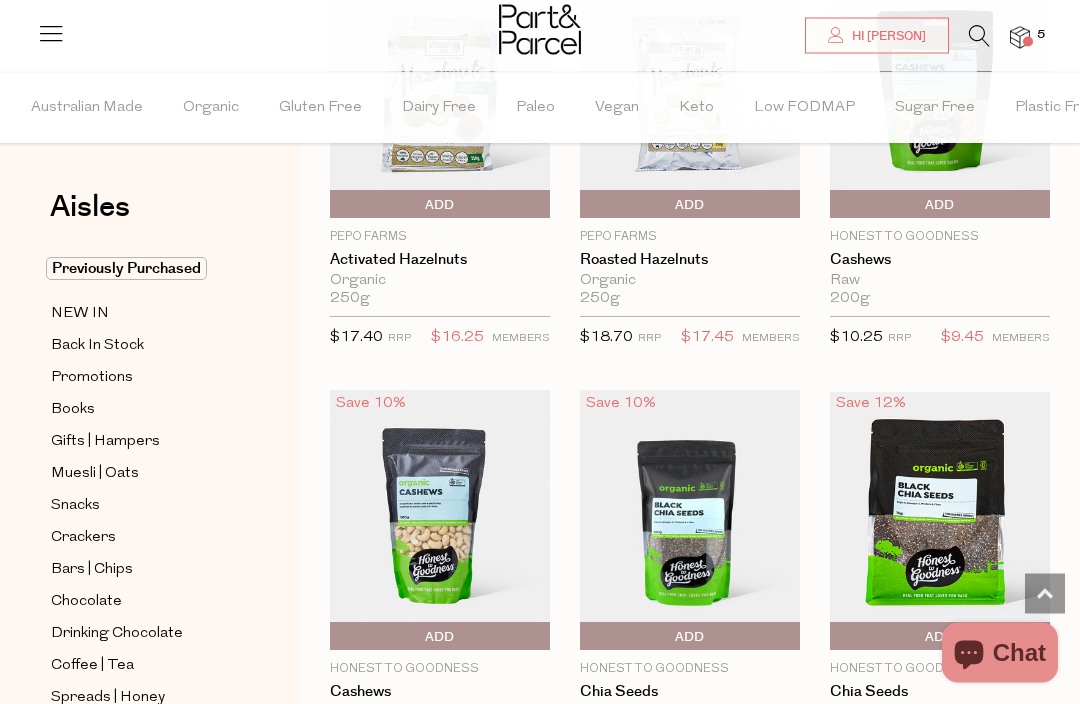 scroll, scrollTop: 3349, scrollLeft: 0, axis: vertical 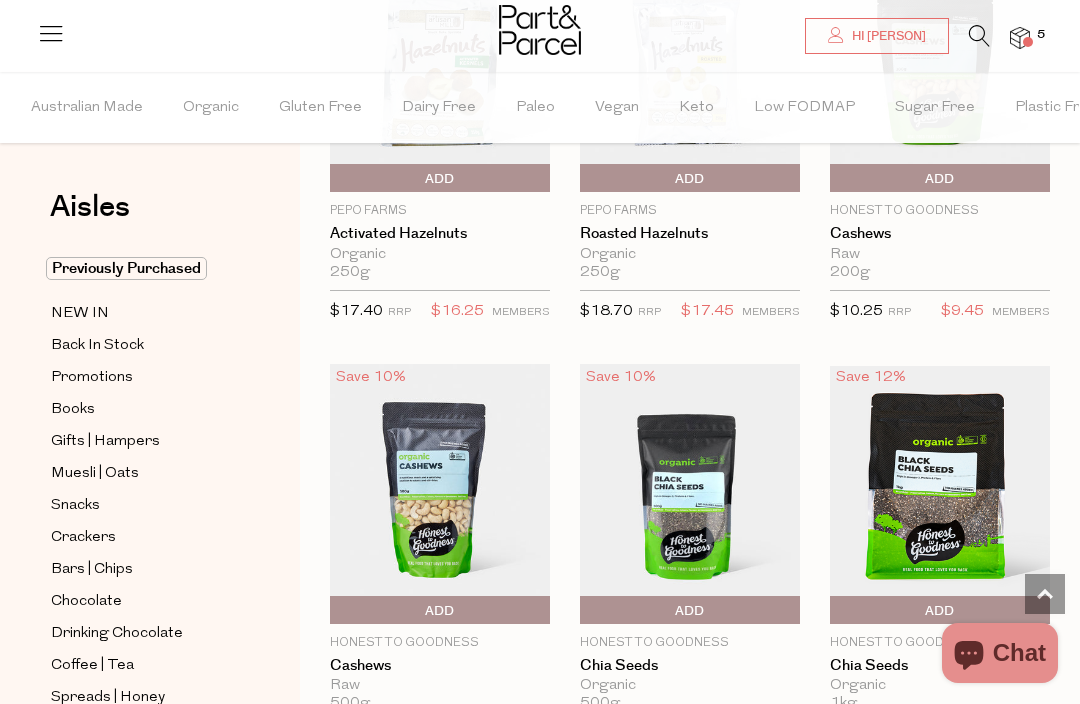 click on "Add To Parcel" at bounding box center (835, 611) 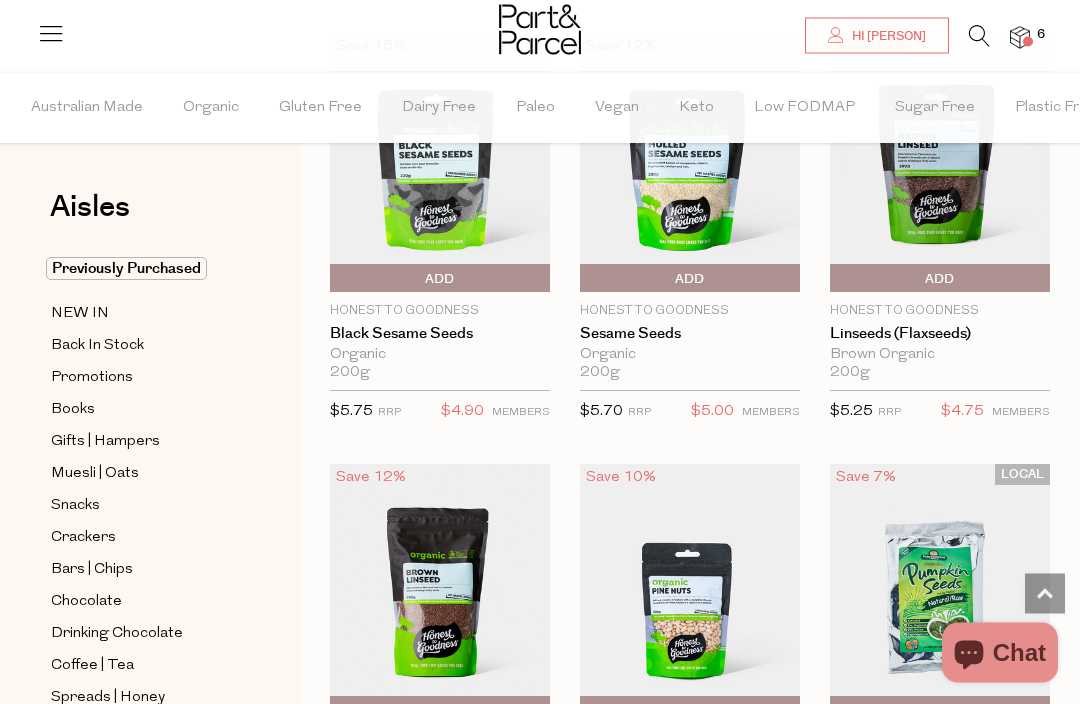 scroll, scrollTop: 4112, scrollLeft: 0, axis: vertical 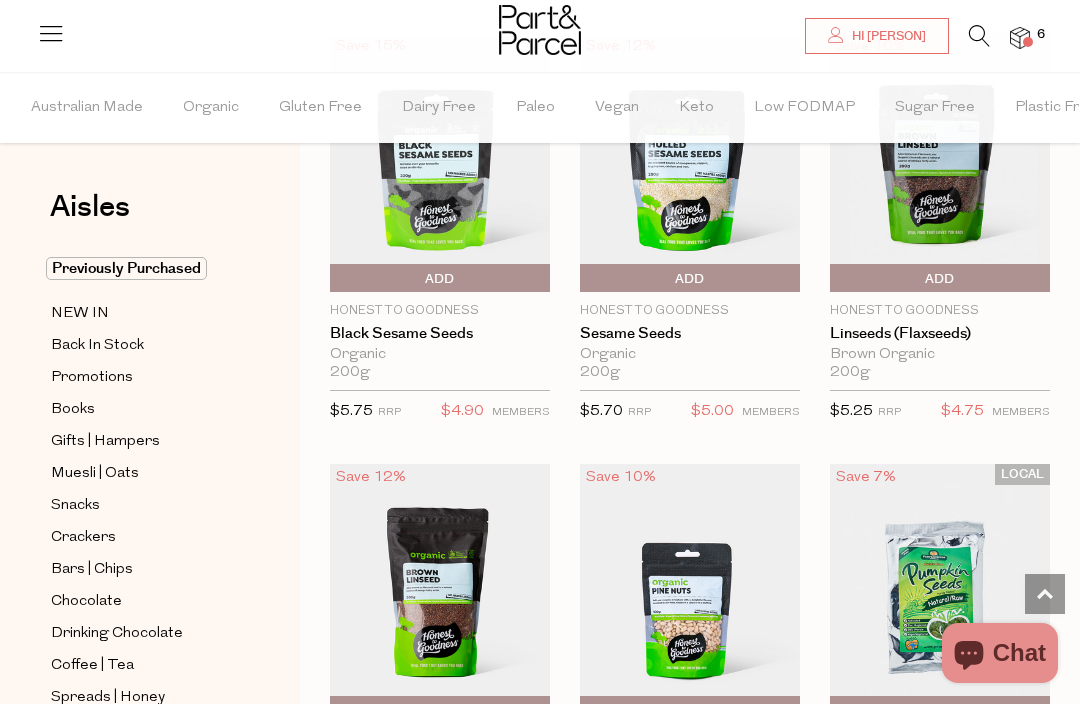 click on "Add To Parcel" at bounding box center (440, 711) 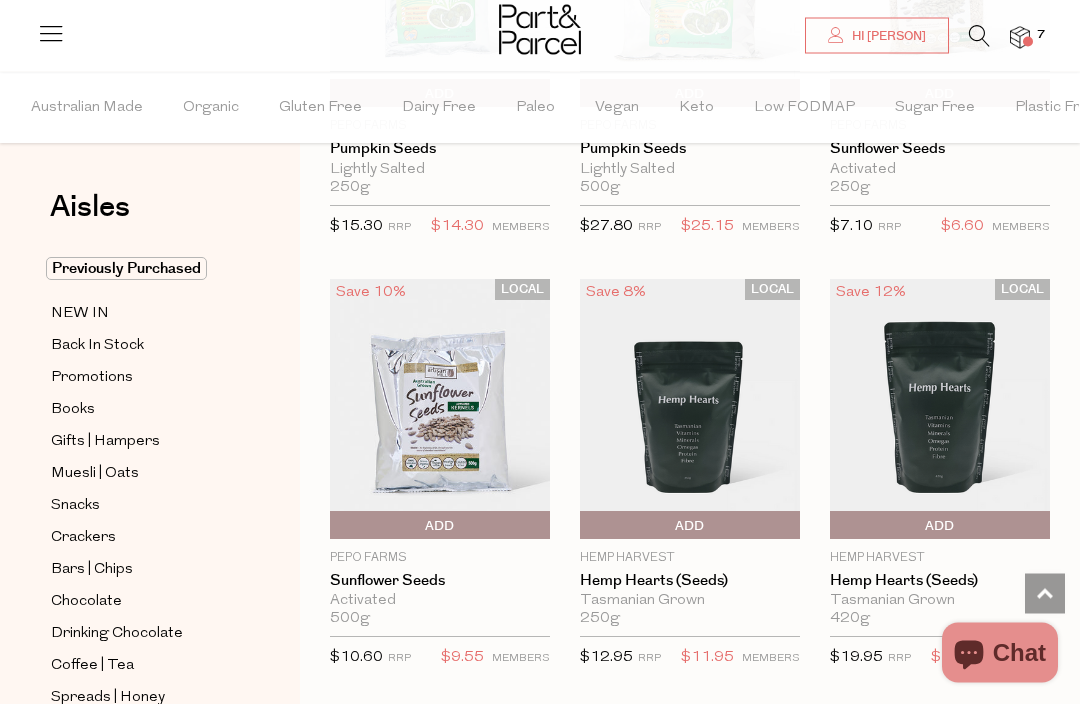 scroll, scrollTop: 5592, scrollLeft: 0, axis: vertical 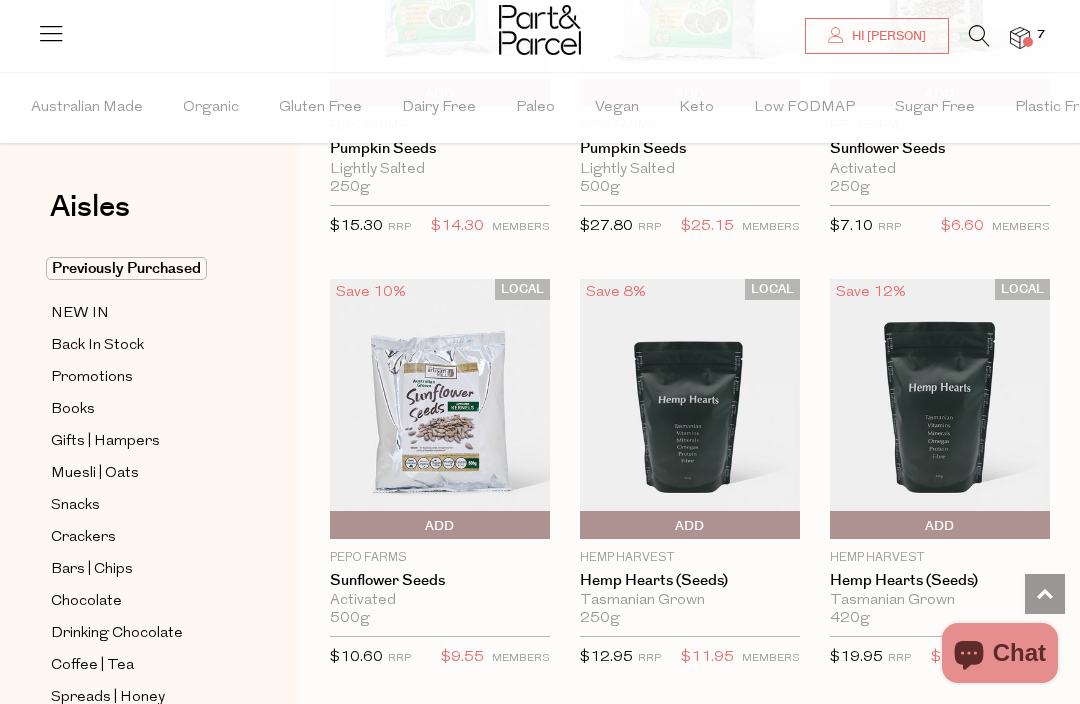 click on "Add To Parcel" at bounding box center (940, 526) 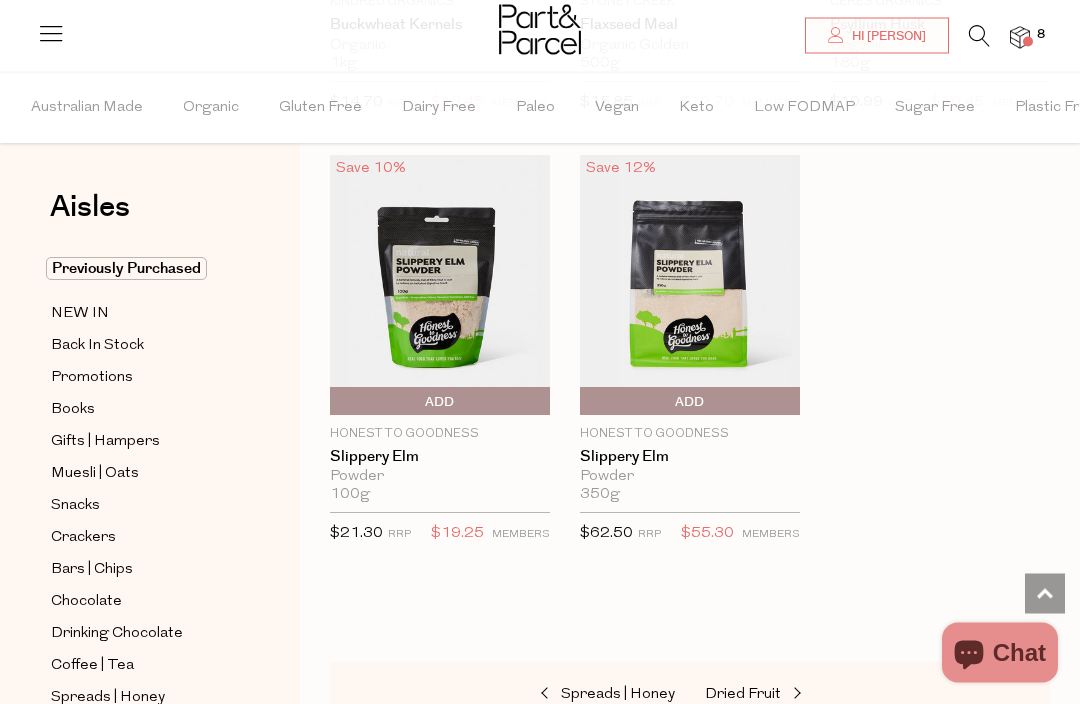scroll, scrollTop: 6581, scrollLeft: 0, axis: vertical 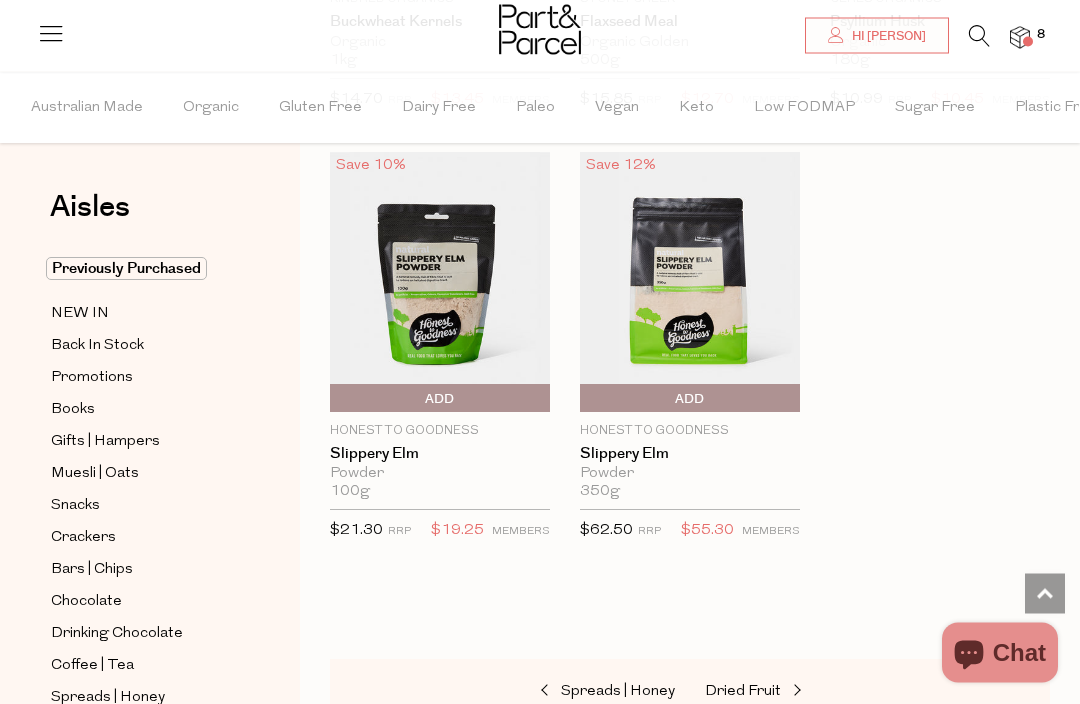 click on "Dried Fruit" at bounding box center [743, 692] 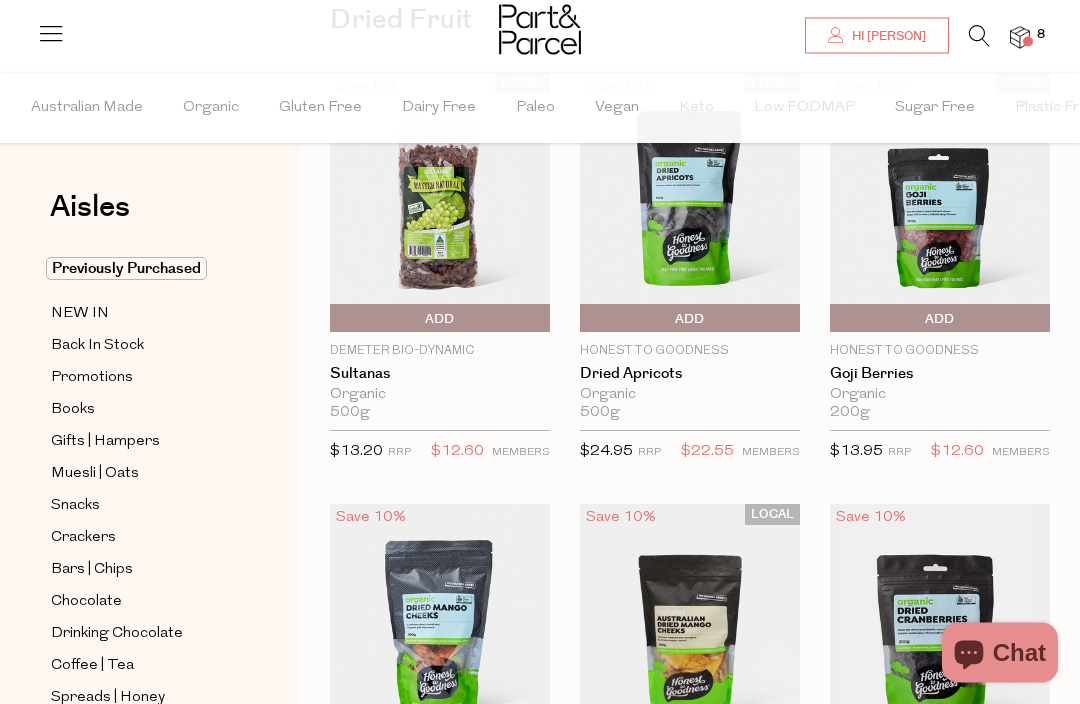 scroll, scrollTop: 188, scrollLeft: 0, axis: vertical 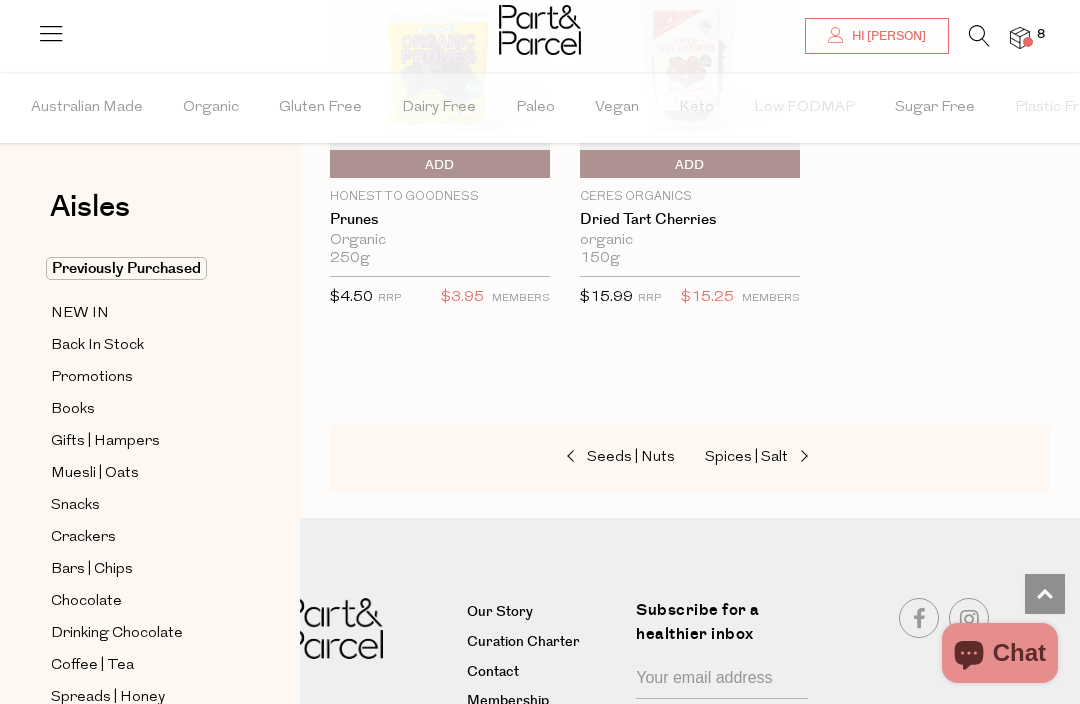 click on "Spices | Salt" at bounding box center (805, 458) 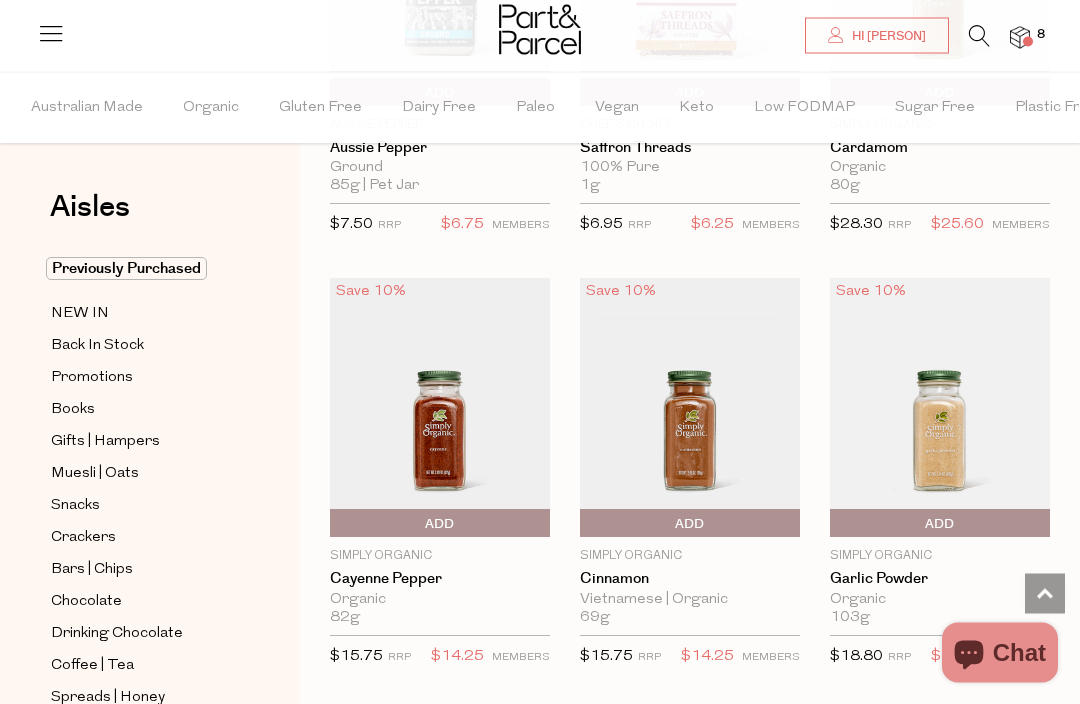 scroll, scrollTop: 3055, scrollLeft: 0, axis: vertical 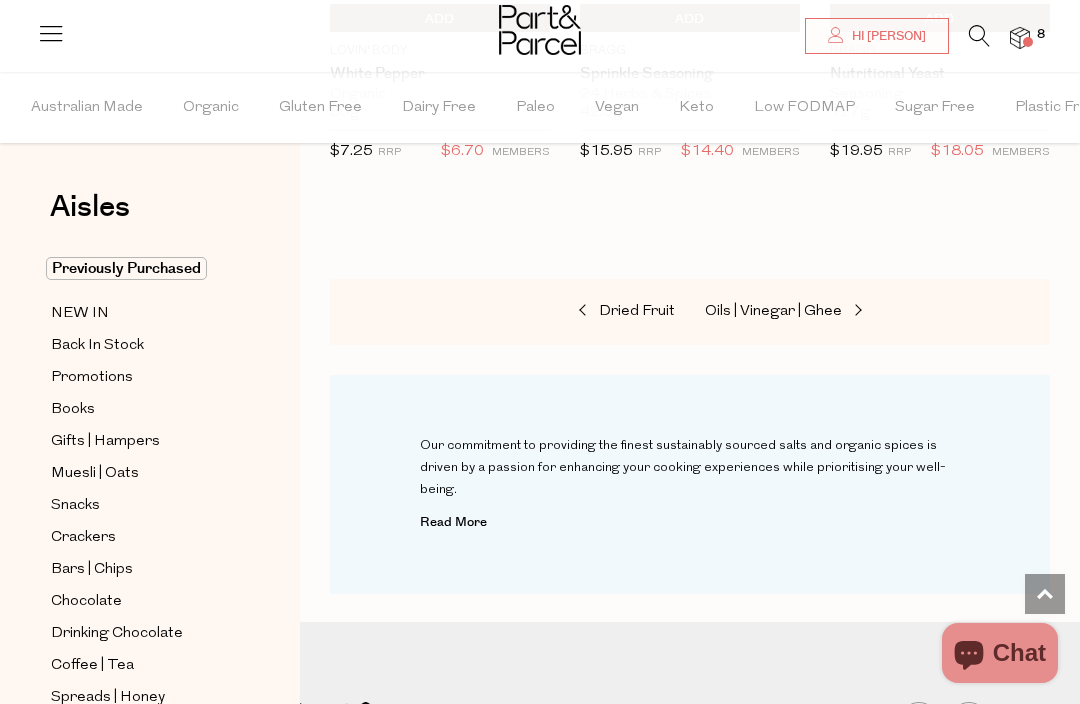 click on "Oils | Vinegar | Ghee" at bounding box center (773, 311) 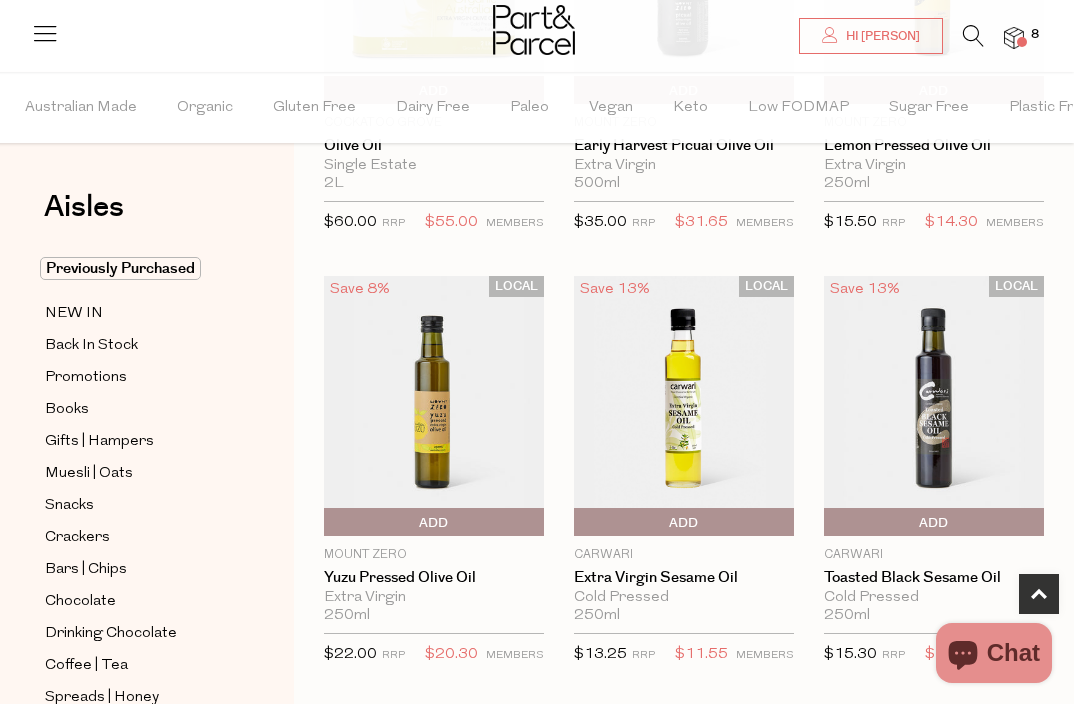 scroll, scrollTop: 953, scrollLeft: 0, axis: vertical 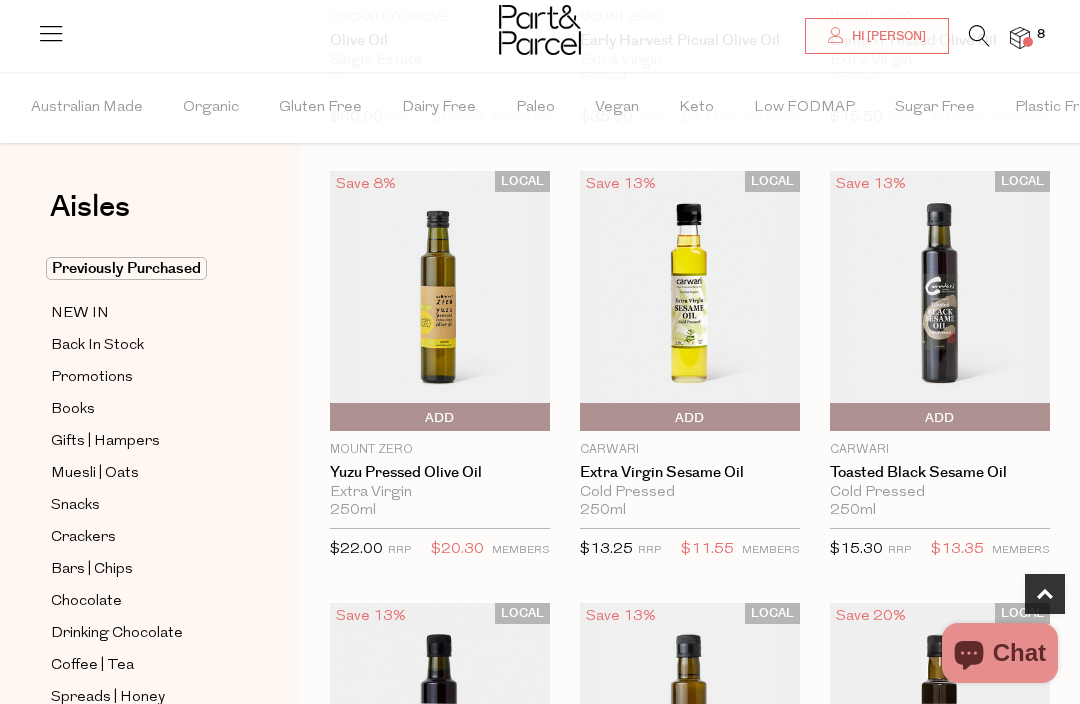 click on "Muesli | Oats" at bounding box center (151, 473) 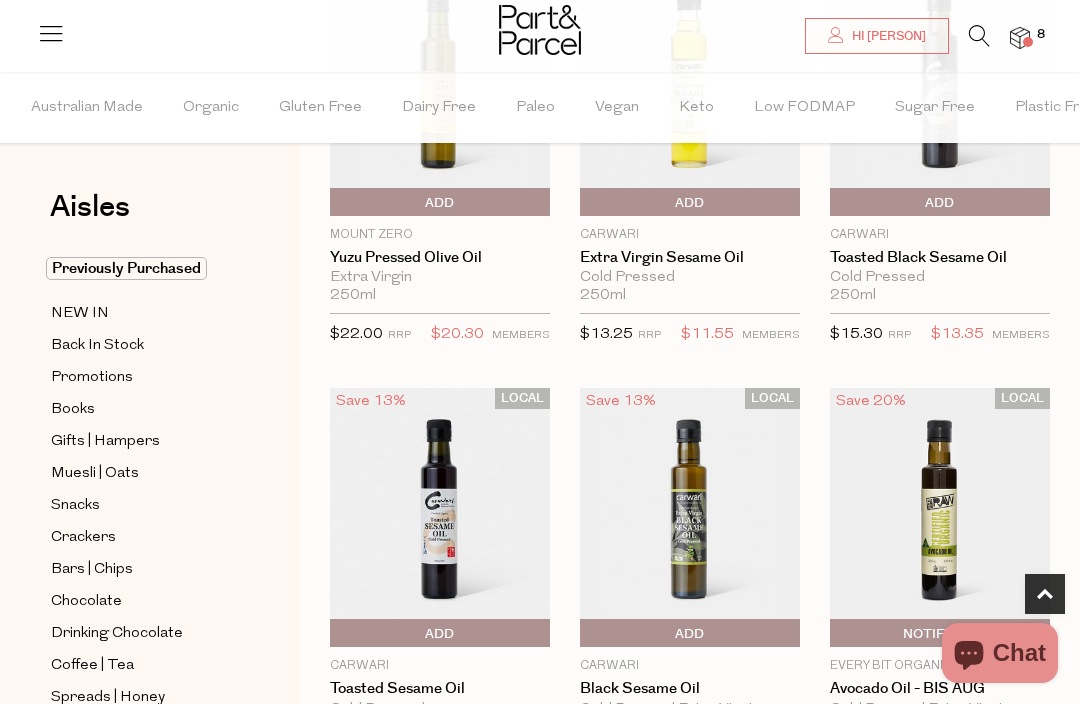 scroll, scrollTop: 1173, scrollLeft: 0, axis: vertical 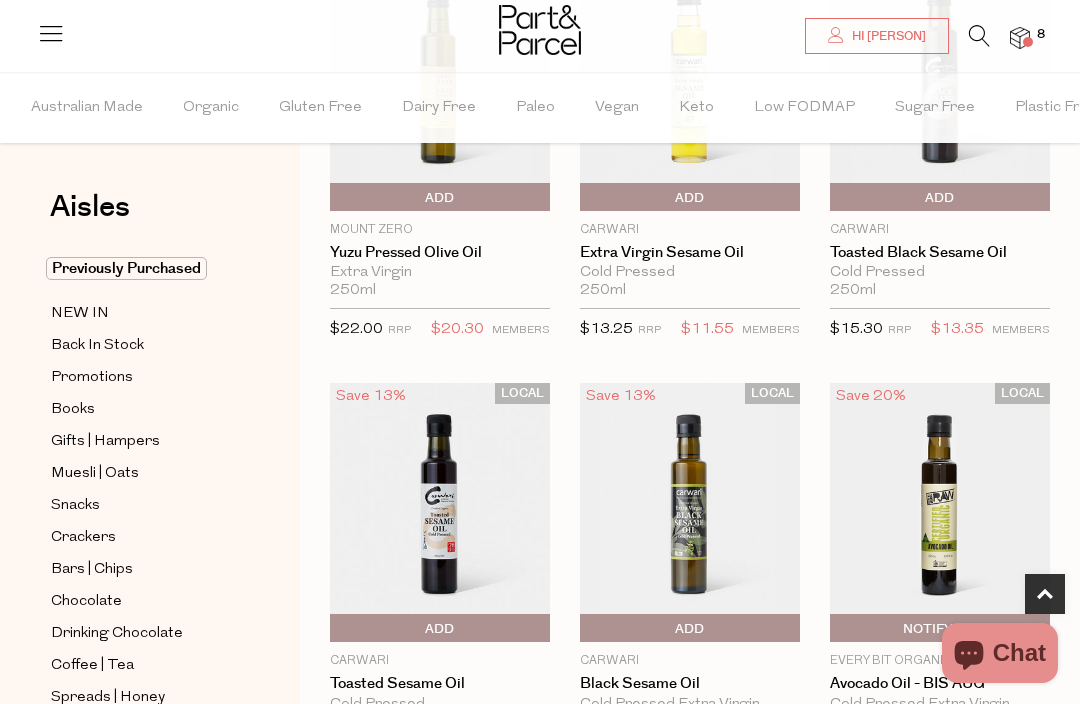 click on "Add To Parcel" at bounding box center (335, 629) 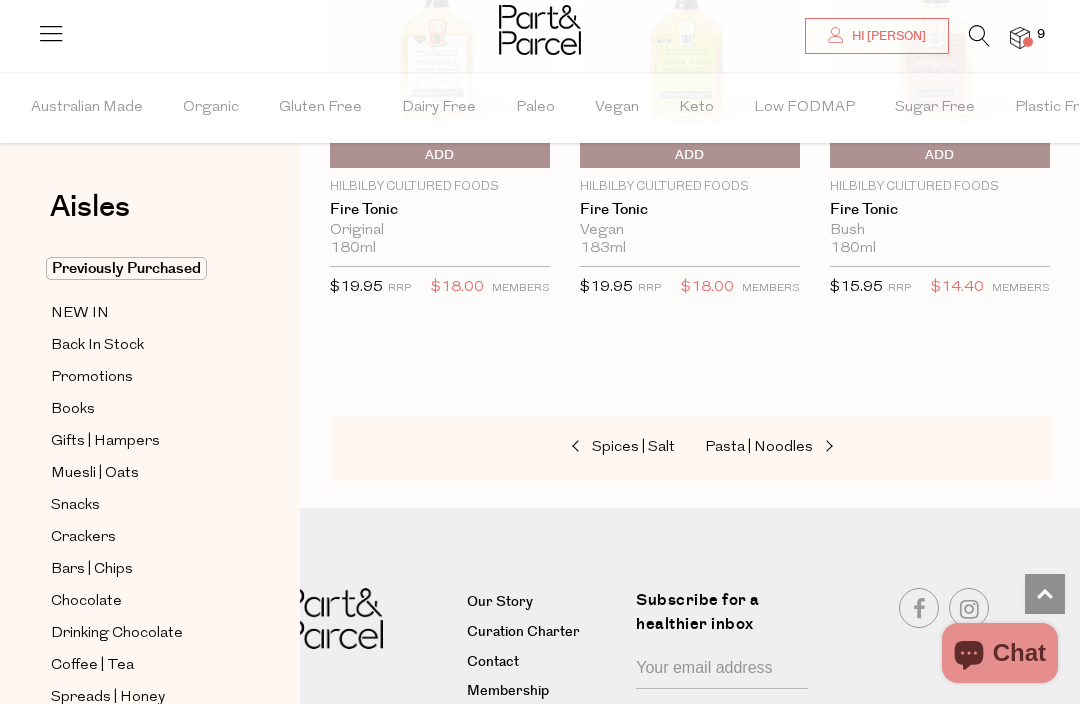 click on "Pasta | Noodles" at bounding box center [759, 447] 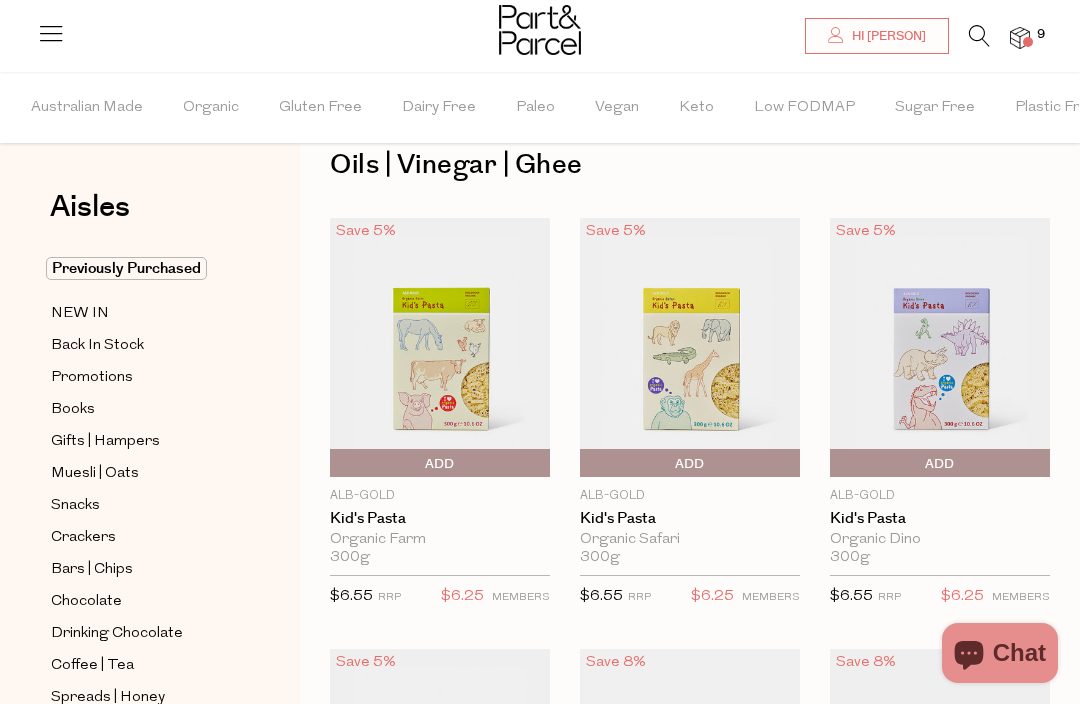 scroll, scrollTop: 51, scrollLeft: 0, axis: vertical 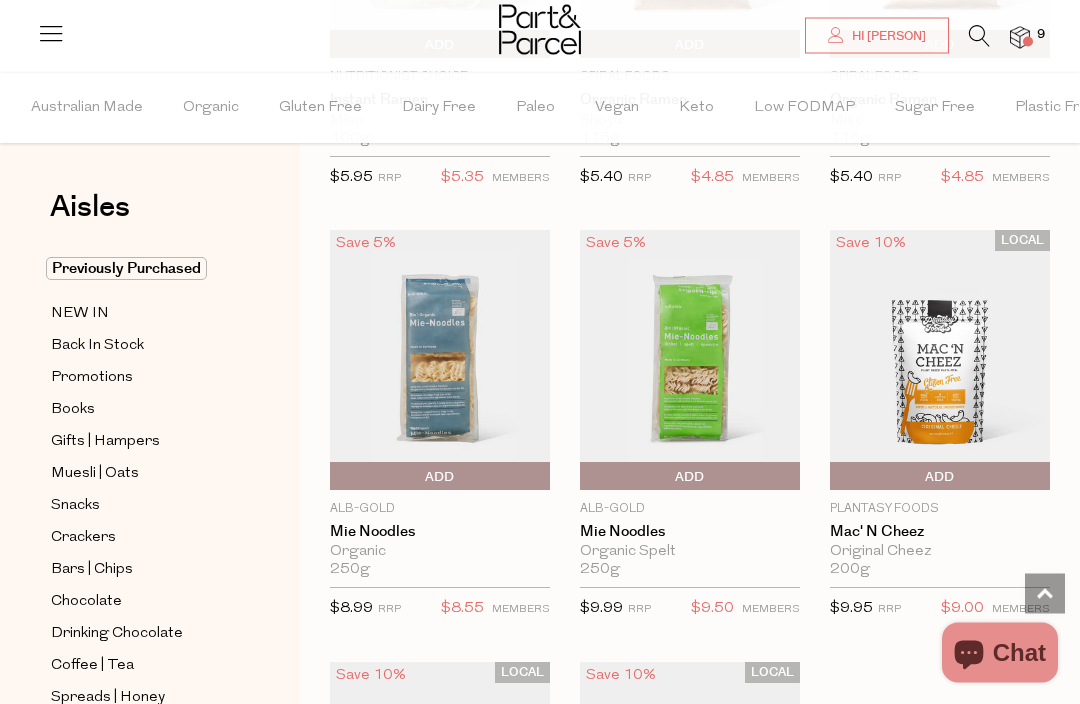 click on "Add To Parcel" at bounding box center [440, 478] 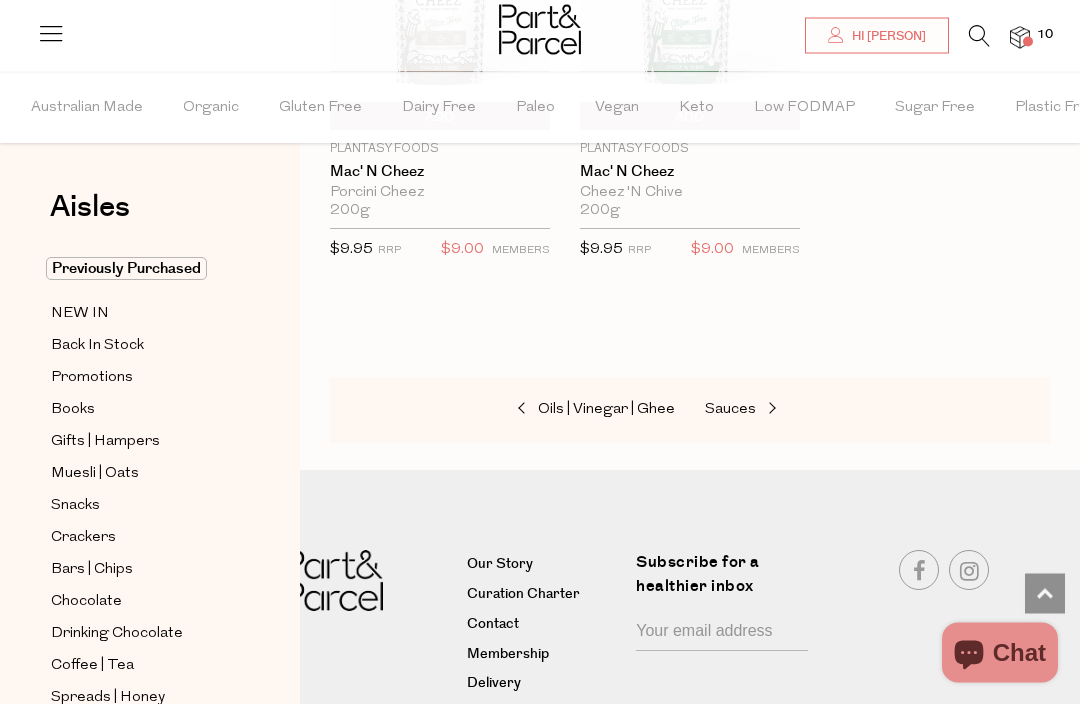 scroll, scrollTop: 8190, scrollLeft: 0, axis: vertical 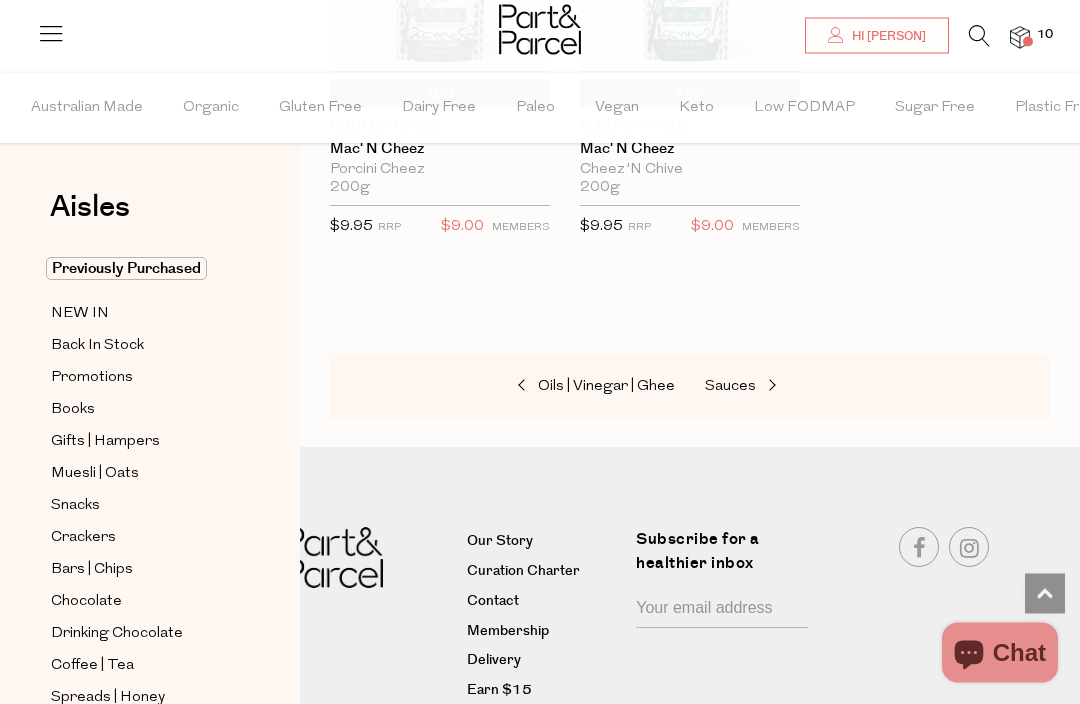 click on "Sauces" at bounding box center (730, 387) 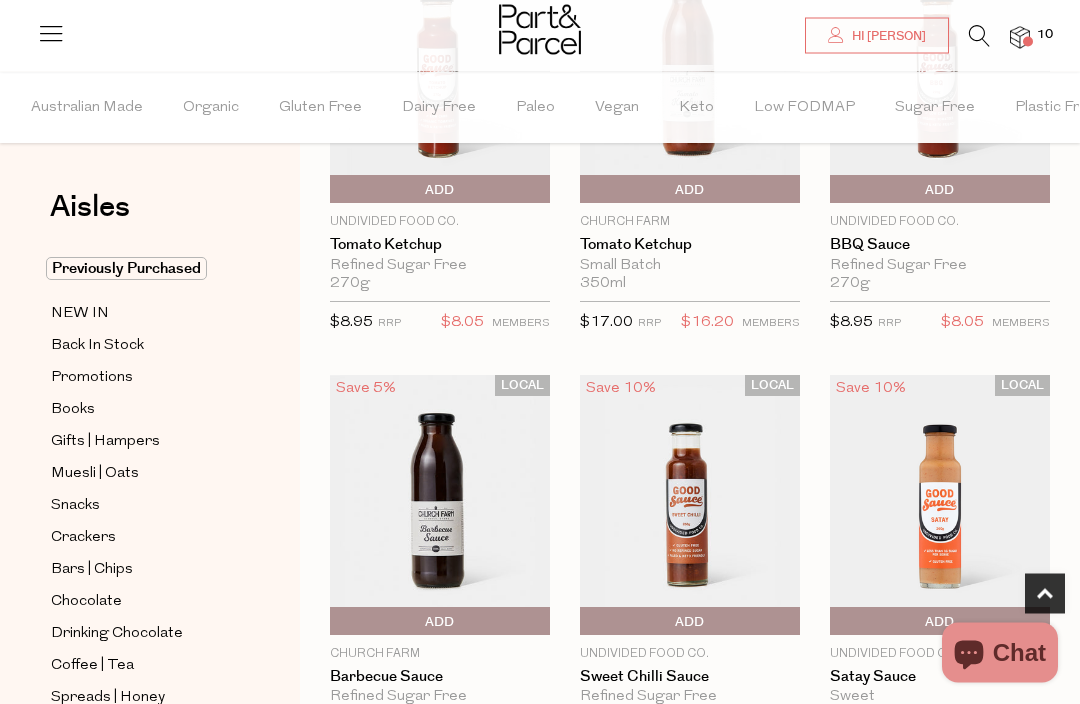 scroll, scrollTop: 311, scrollLeft: 0, axis: vertical 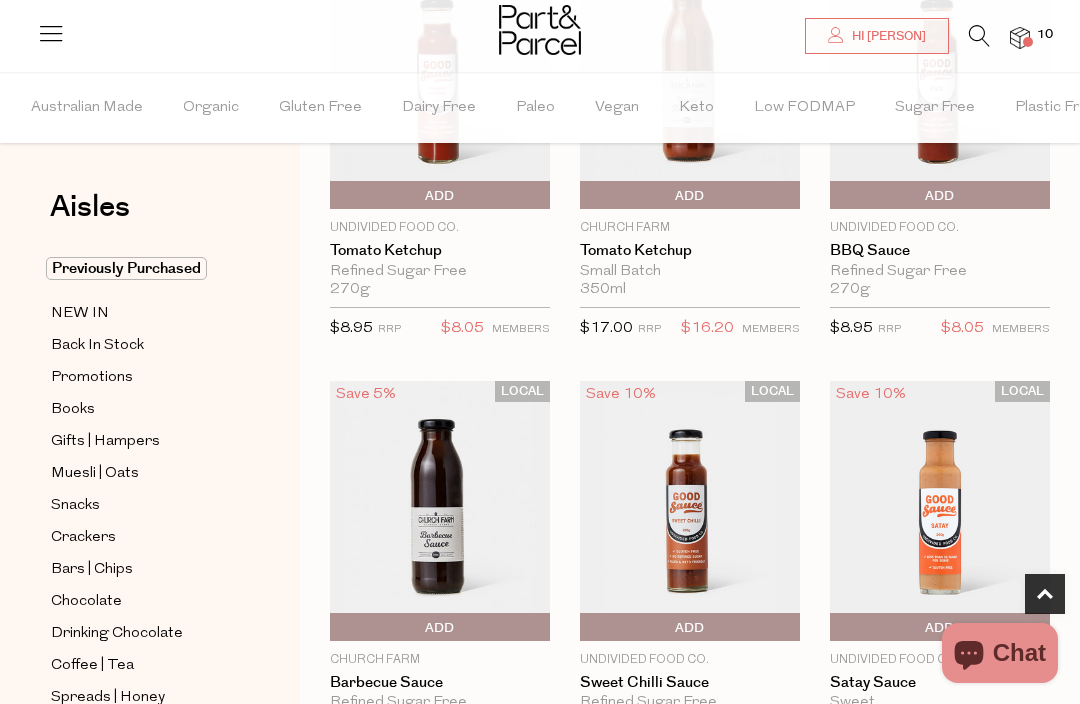 click on "Add To Parcel" at bounding box center (440, 196) 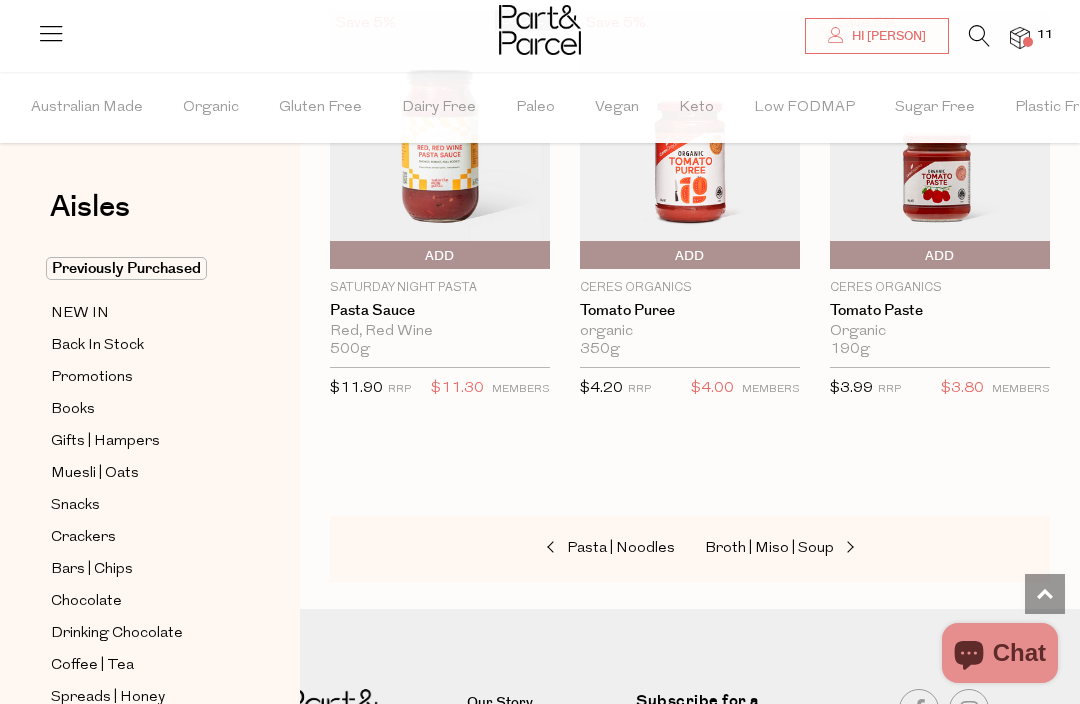 click on "Broth | Miso | Soup" at bounding box center [769, 548] 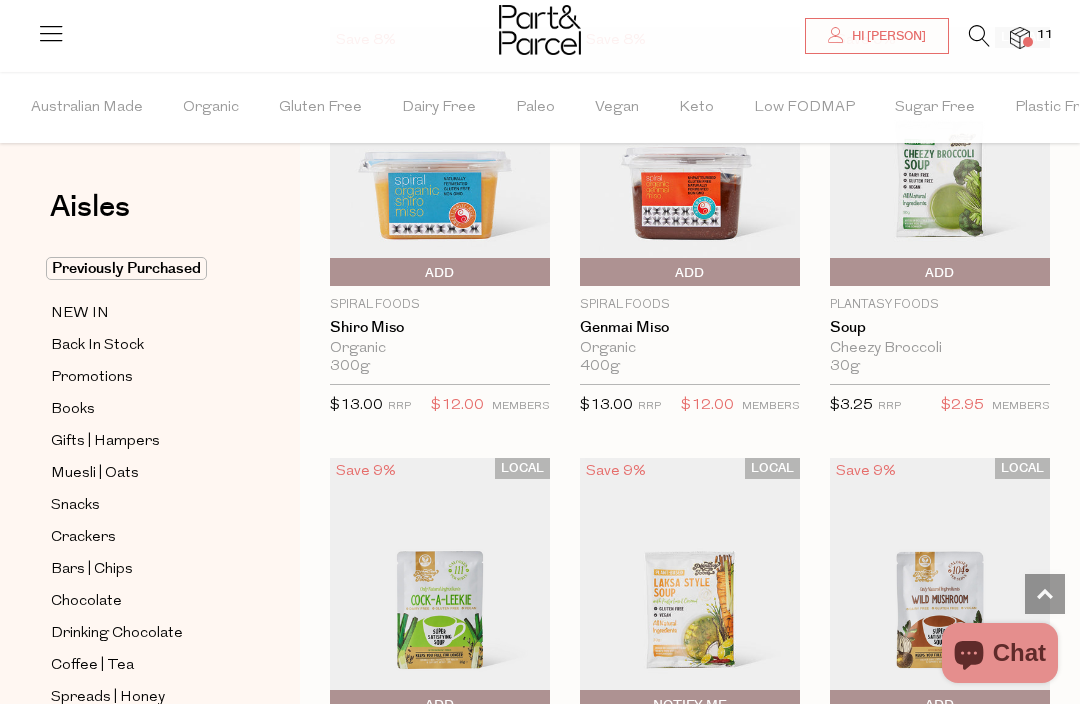scroll, scrollTop: 4156, scrollLeft: 0, axis: vertical 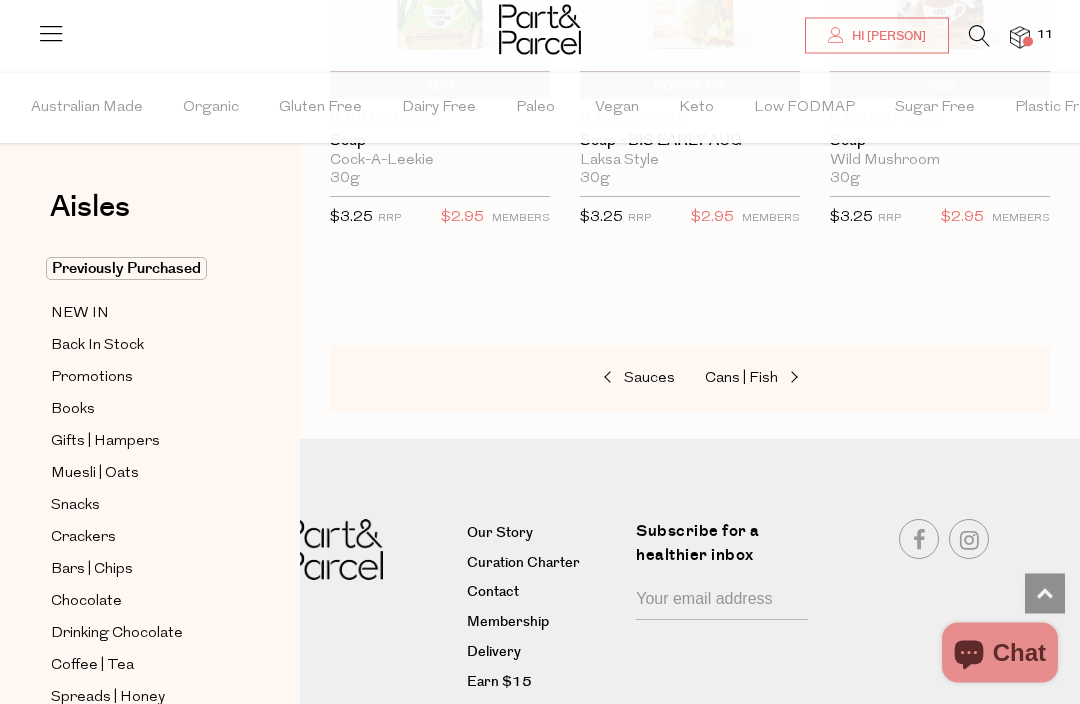 click on "Cans | Fish" at bounding box center (741, 379) 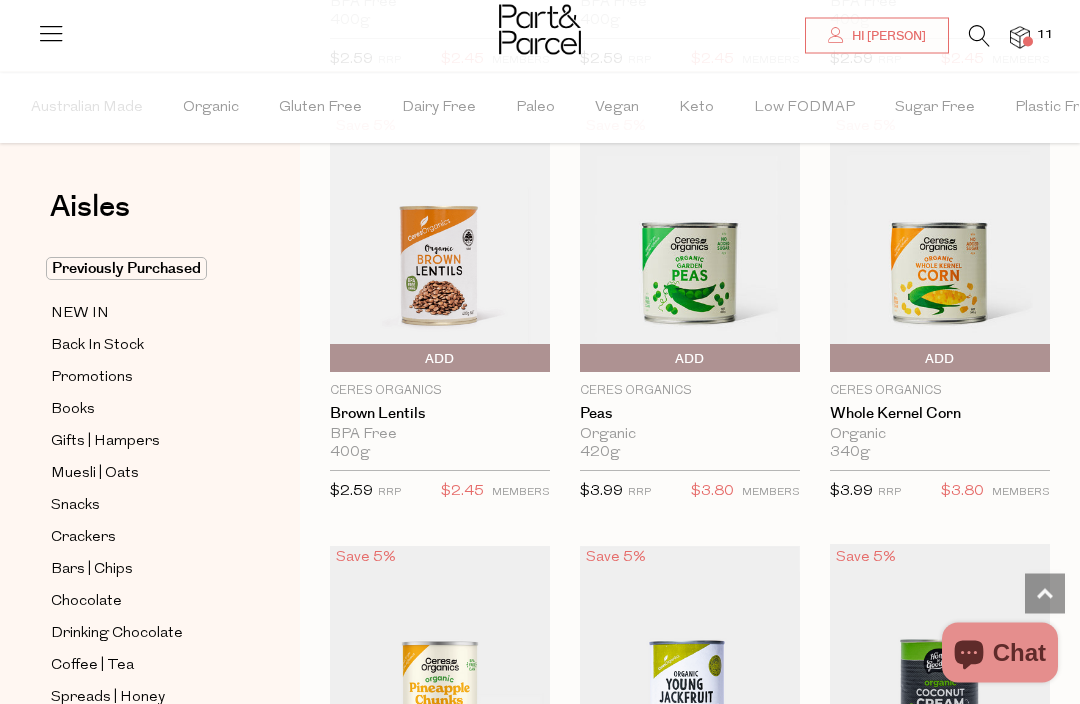 scroll, scrollTop: 1443, scrollLeft: 0, axis: vertical 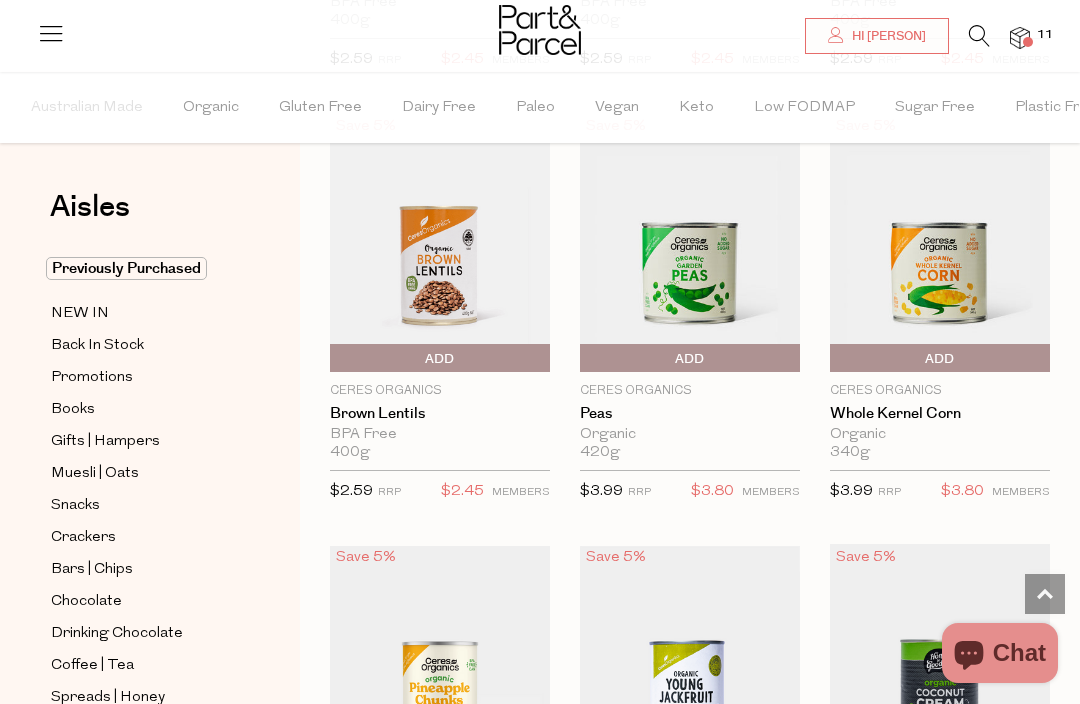 click on "Add To Parcel" at bounding box center (940, 359) 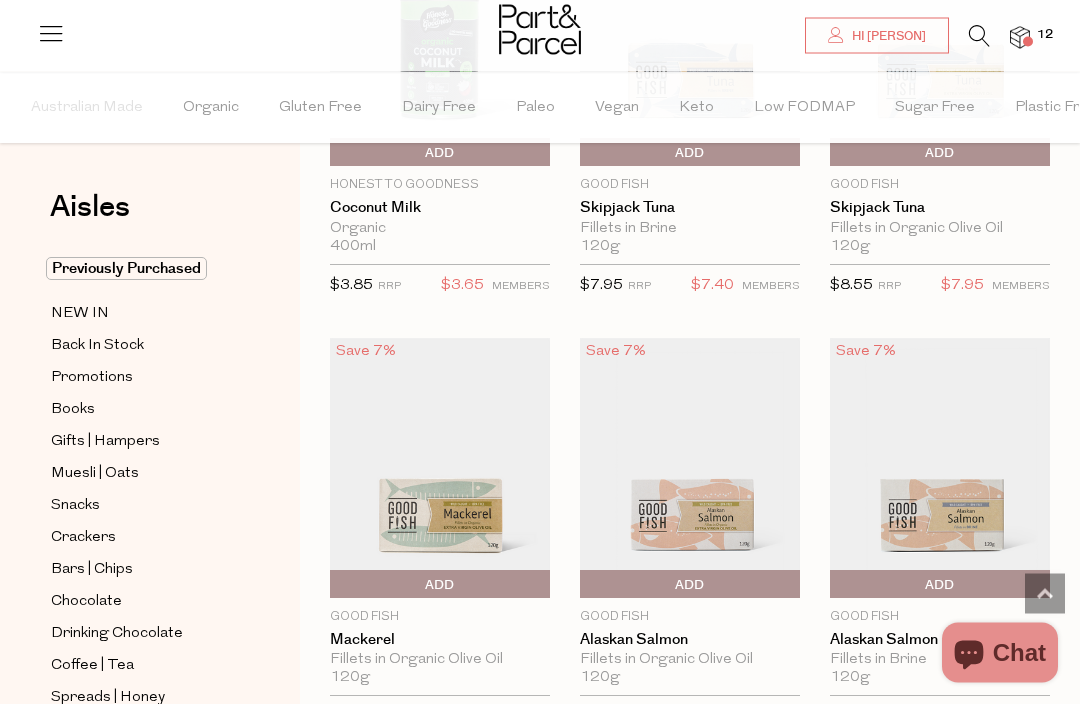 scroll, scrollTop: 2519, scrollLeft: 0, axis: vertical 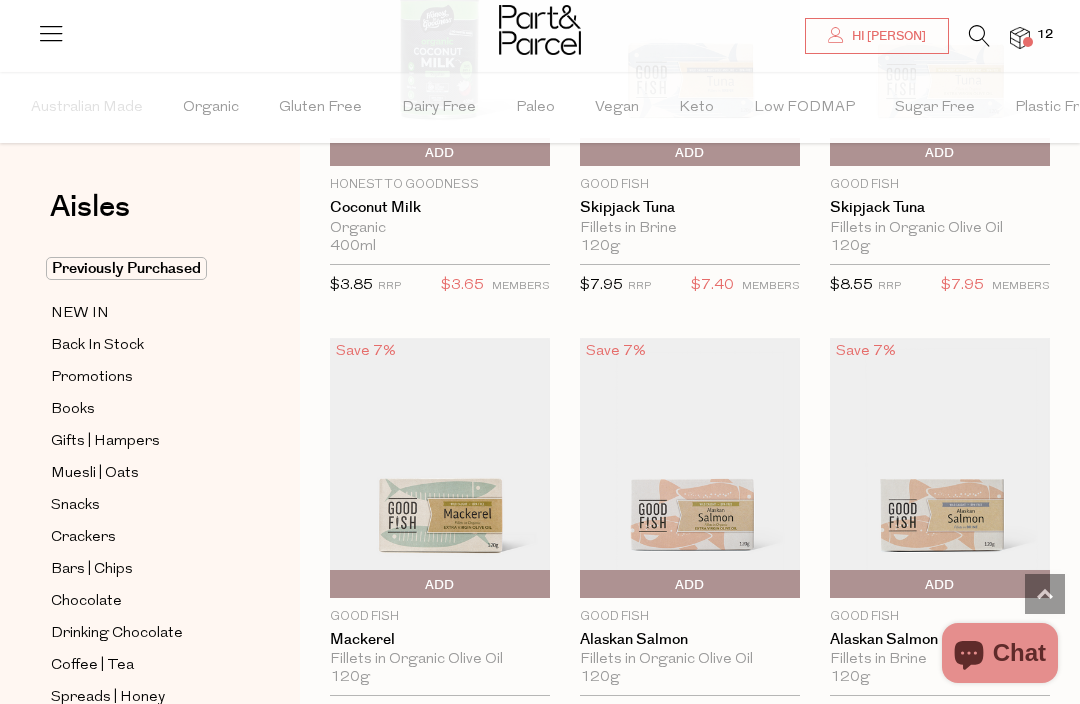 click on "Add To Parcel" at bounding box center (940, 585) 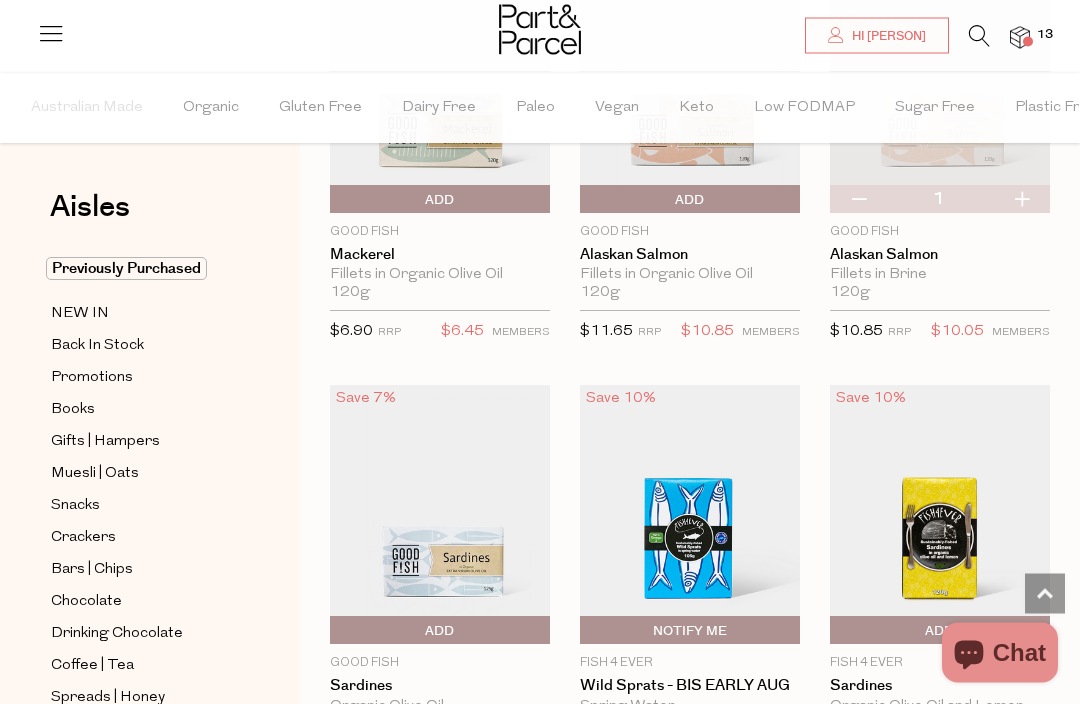 scroll, scrollTop: 2904, scrollLeft: 0, axis: vertical 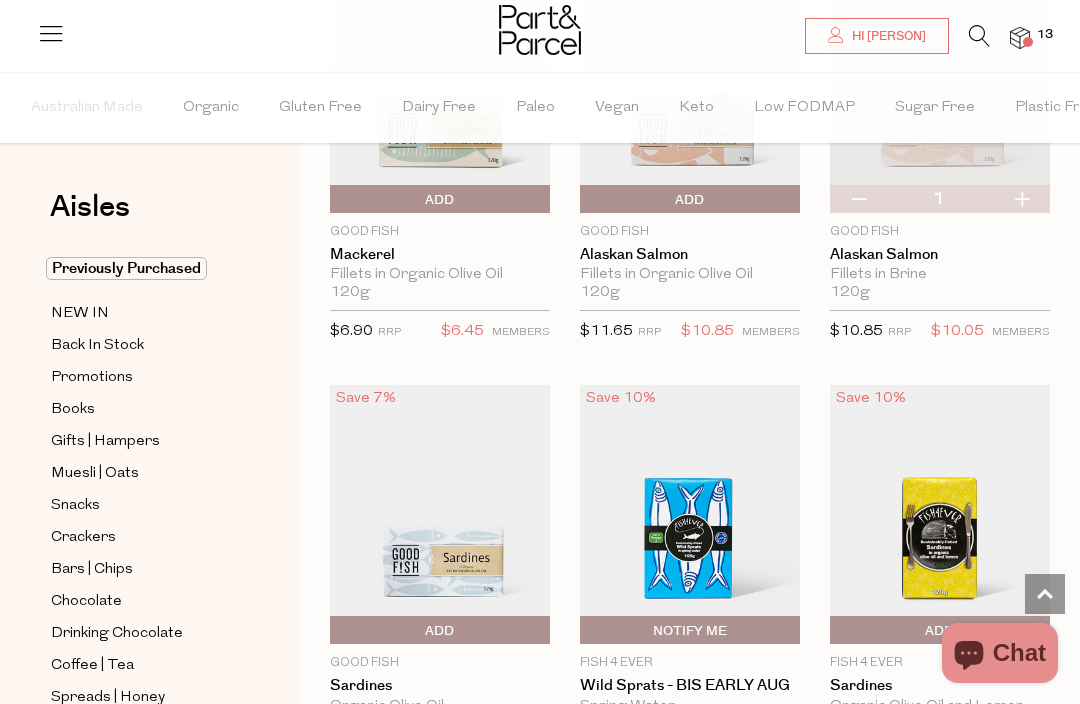 click on "Add To Parcel" at bounding box center (440, 631) 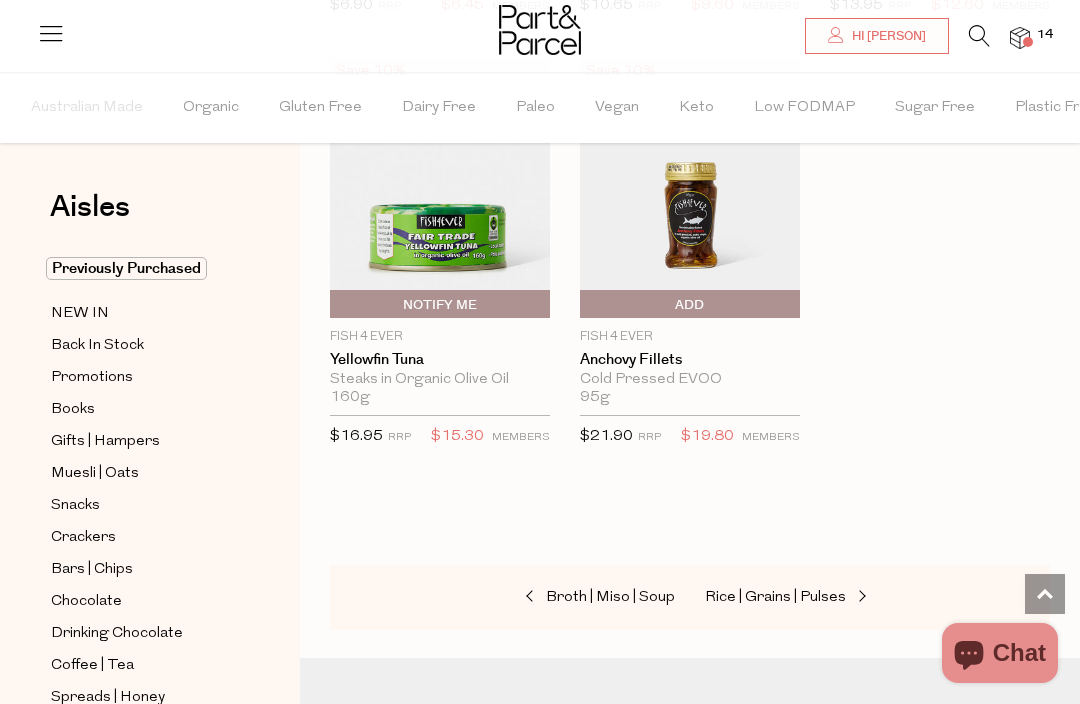 click on "Rice | Grains | Pulses" at bounding box center (775, 597) 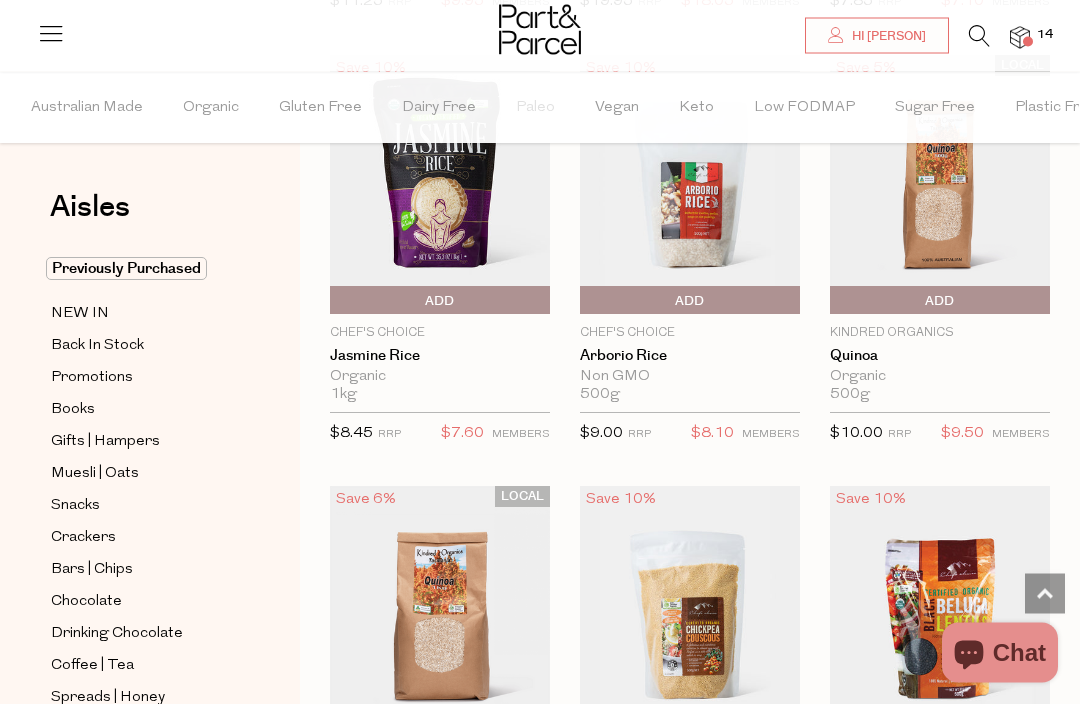 scroll, scrollTop: 2364, scrollLeft: 0, axis: vertical 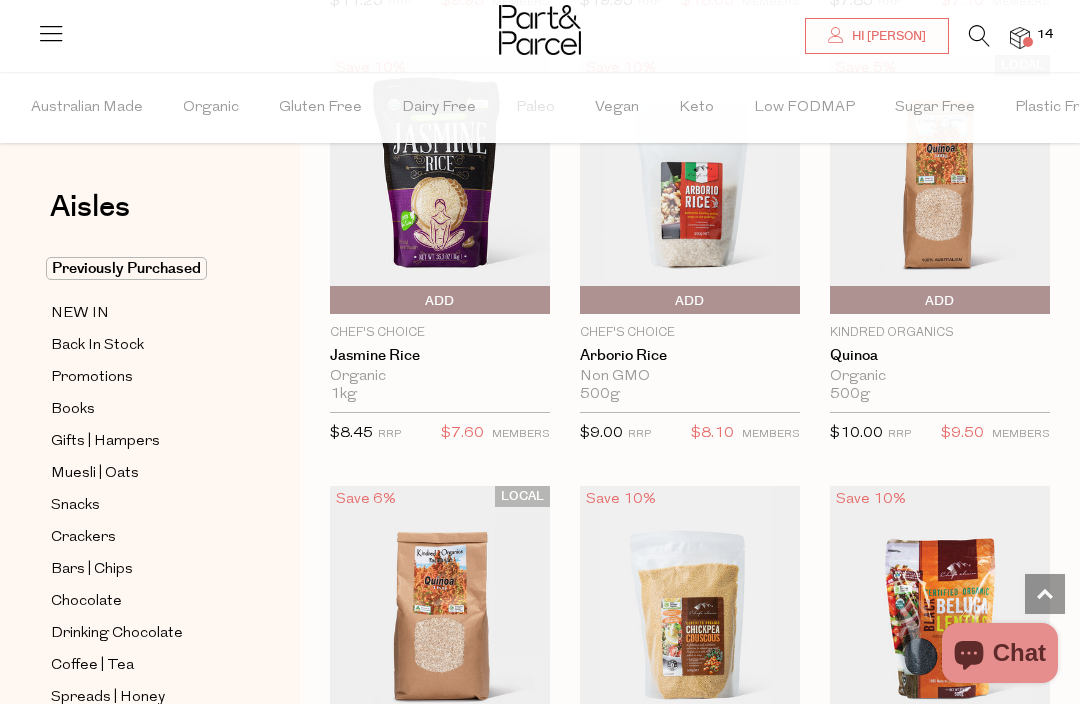 click on "Add To Parcel" at bounding box center [690, 301] 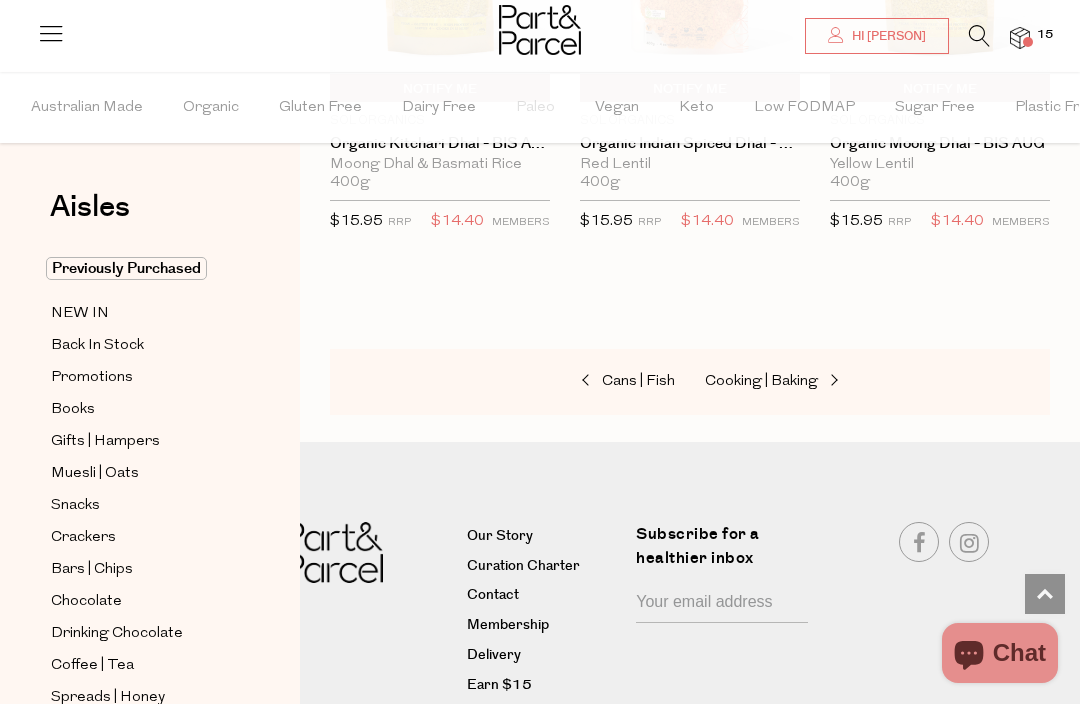 scroll, scrollTop: 5597, scrollLeft: 0, axis: vertical 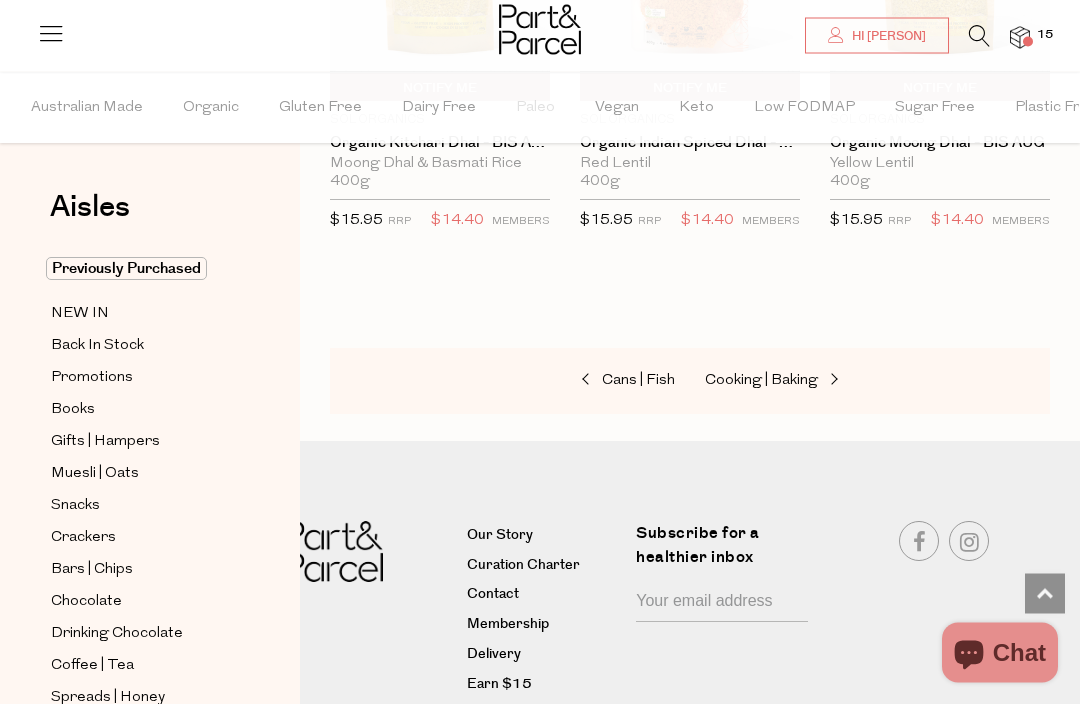 click on "Cooking | Baking" at bounding box center [761, 381] 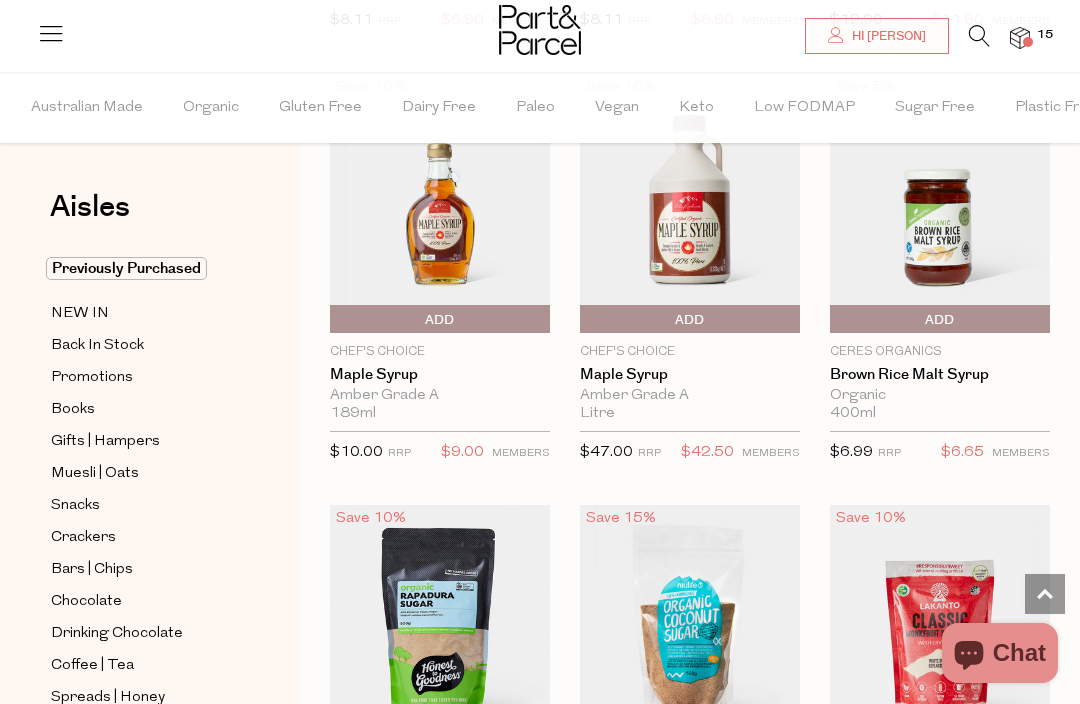 scroll, scrollTop: 4937, scrollLeft: 0, axis: vertical 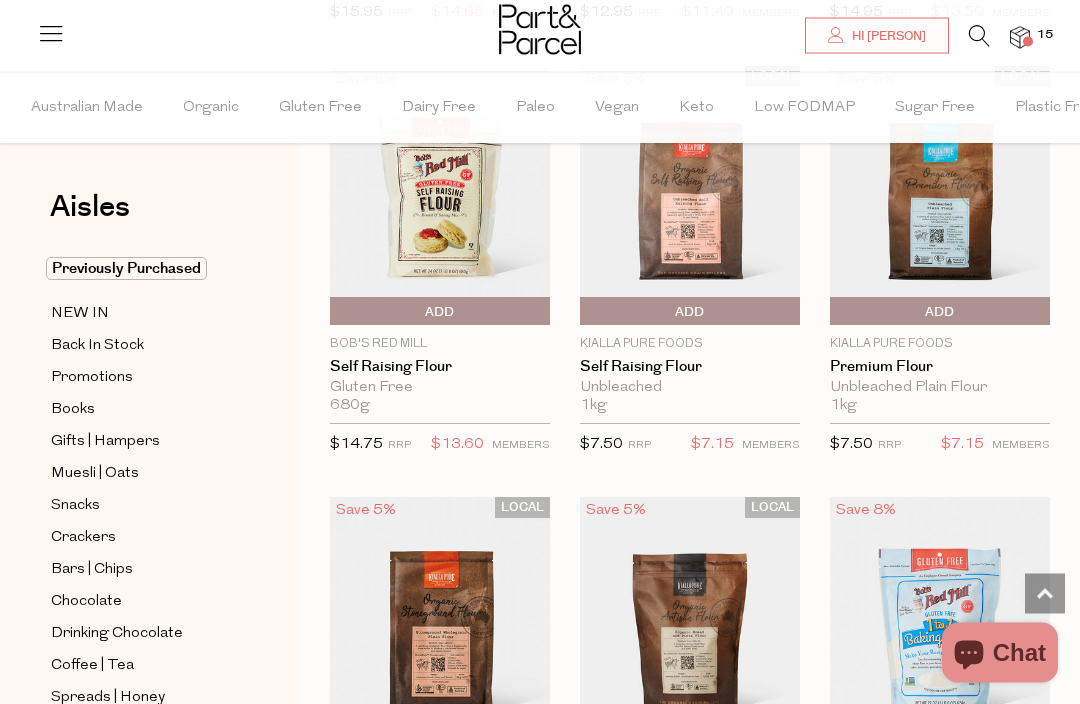click on "Add To Parcel" at bounding box center [940, 313] 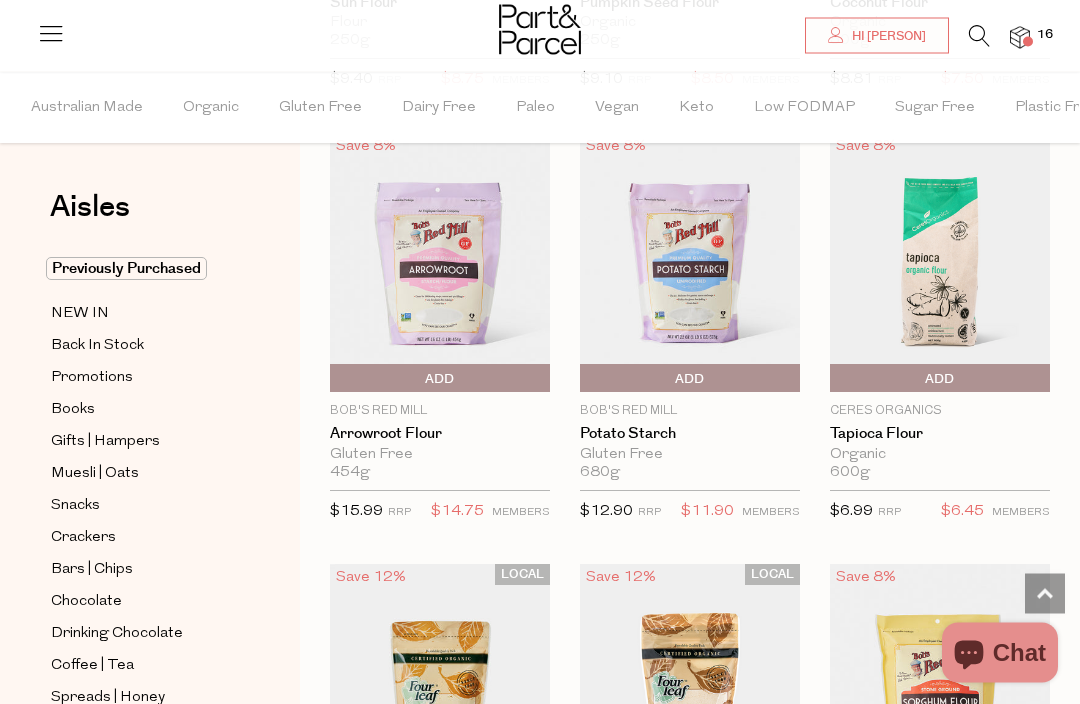 scroll, scrollTop: 9626, scrollLeft: 0, axis: vertical 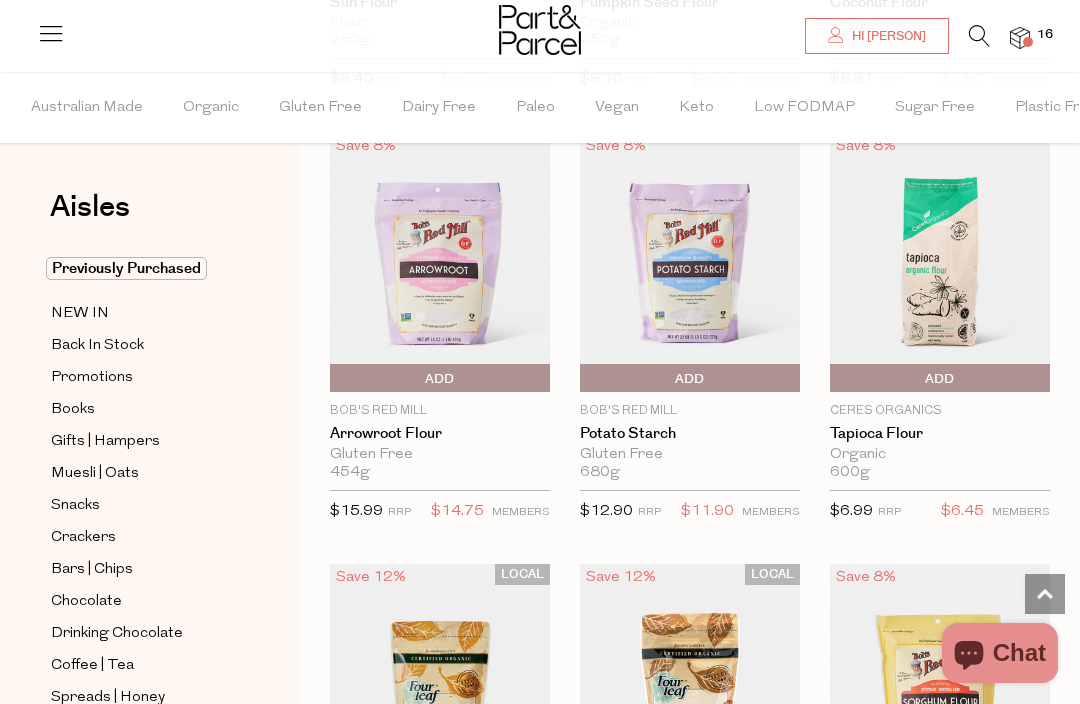 click on "Add To Parcel" at bounding box center (940, 379) 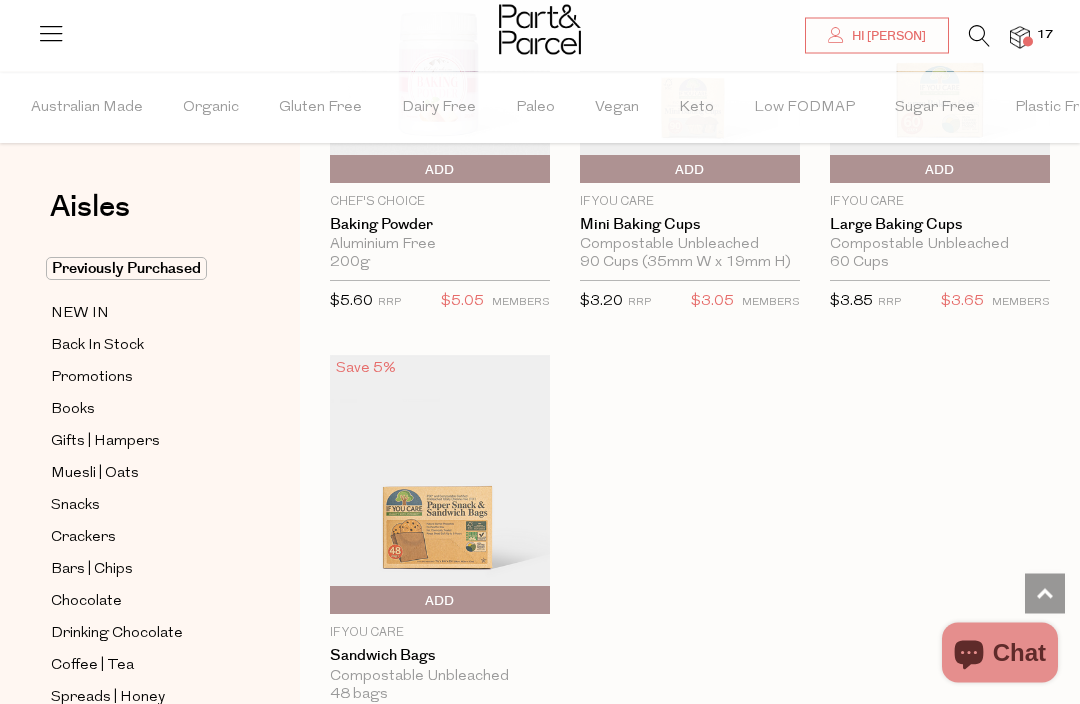 scroll, scrollTop: 11562, scrollLeft: 0, axis: vertical 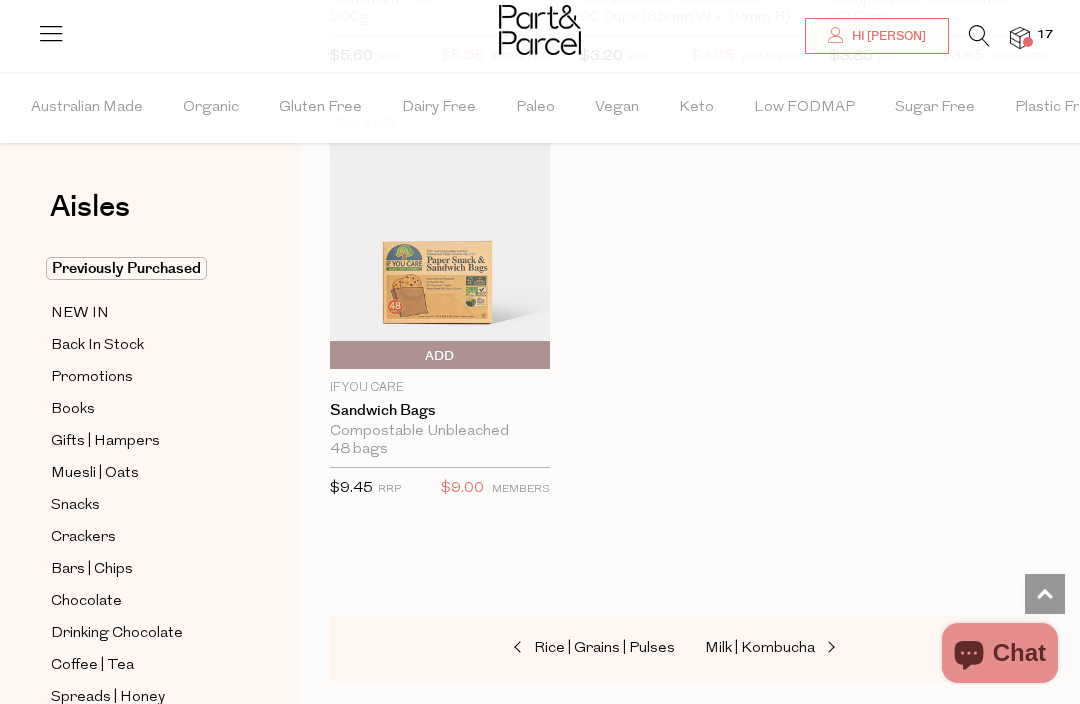 click on "Milk | Kombucha" at bounding box center [805, 649] 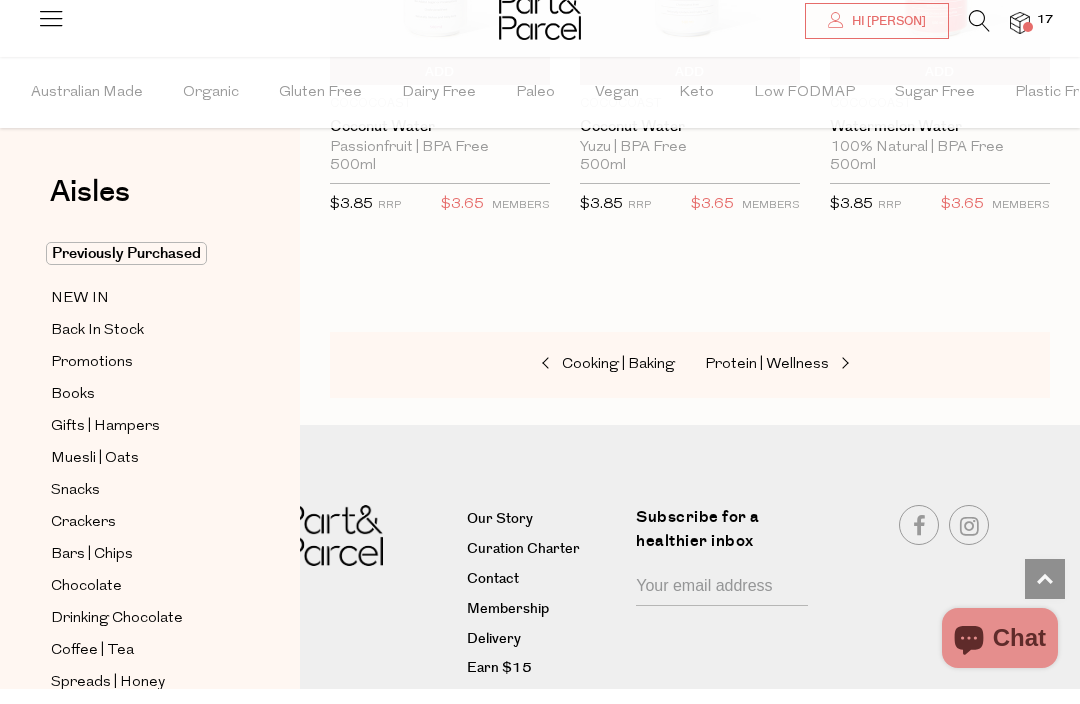 scroll, scrollTop: 4761, scrollLeft: 0, axis: vertical 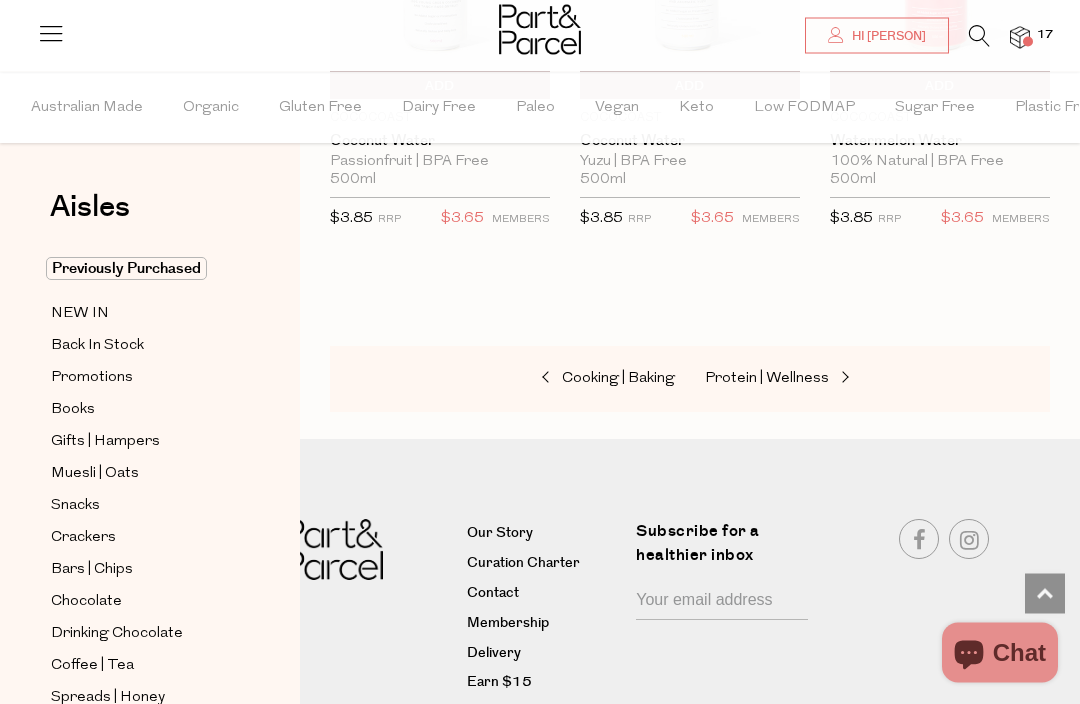 click on "Cooking | Baking Protein | Wellness" at bounding box center (690, 380) 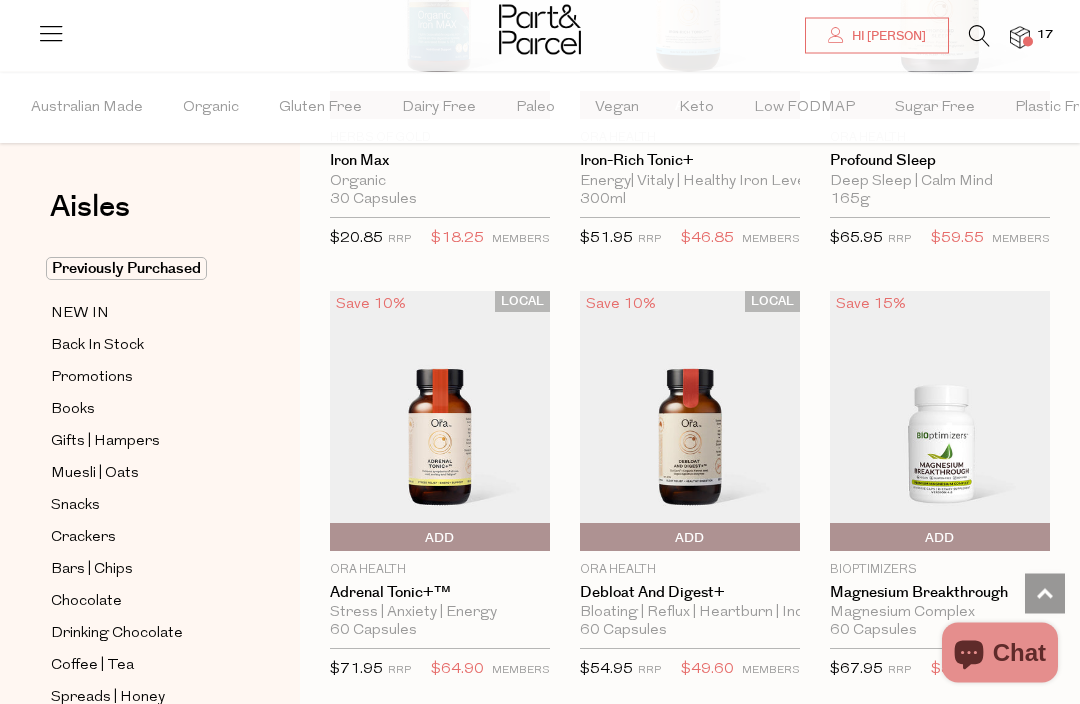 scroll, scrollTop: 6140, scrollLeft: 0, axis: vertical 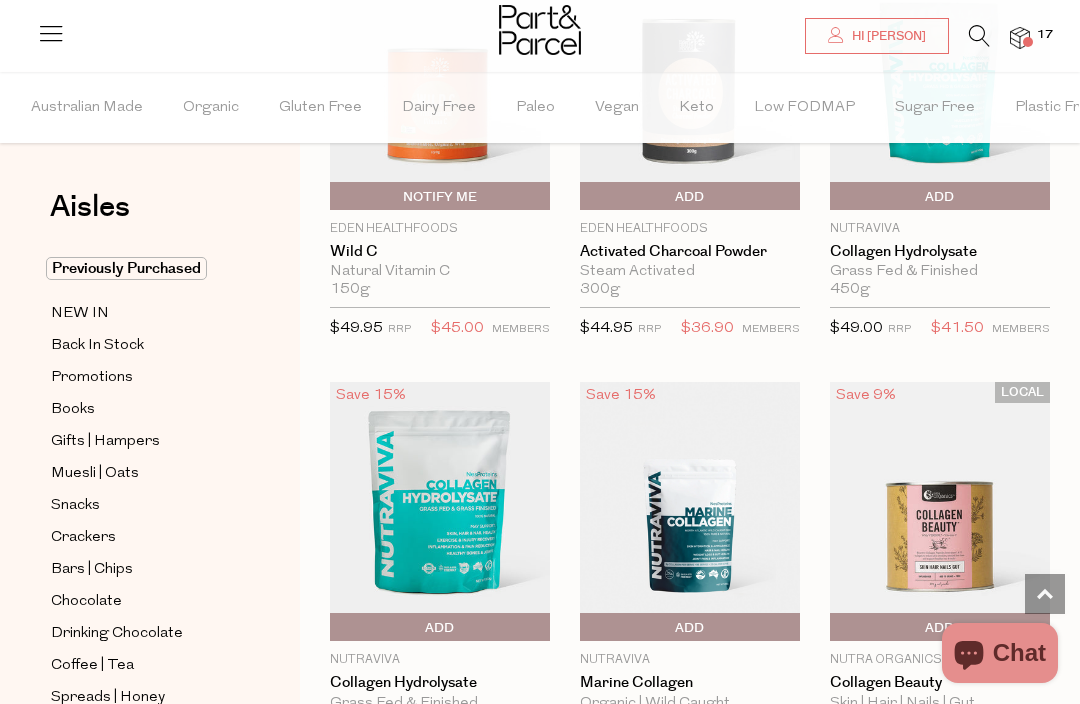 click on "Add To Parcel" at bounding box center (440, 628) 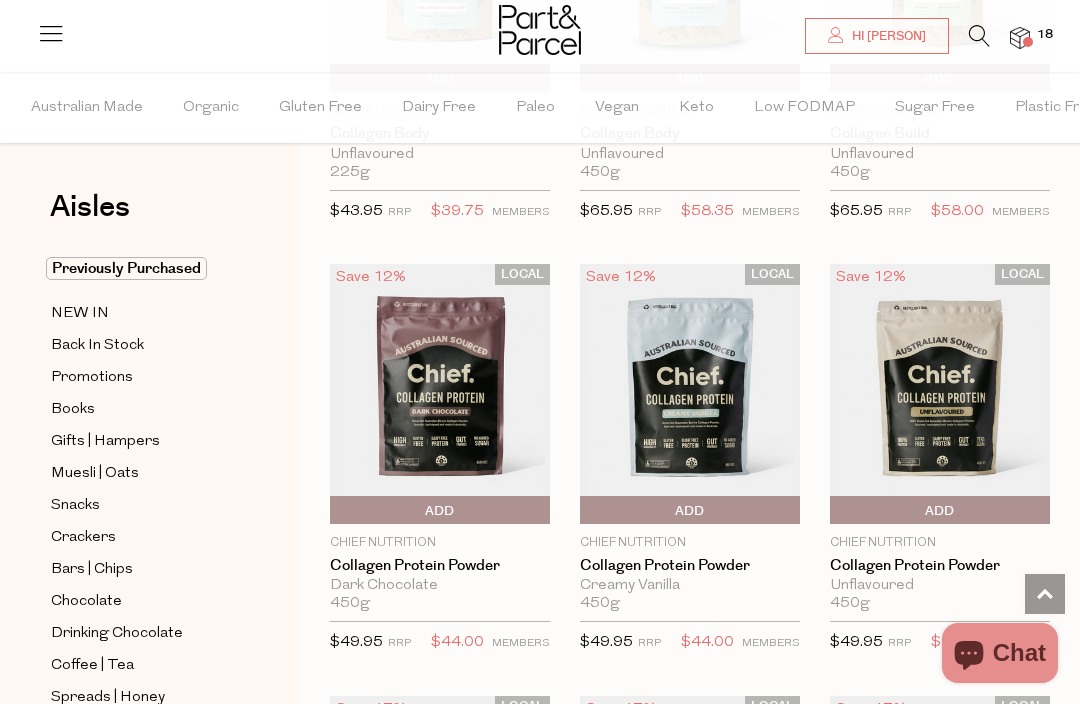 scroll, scrollTop: 15305, scrollLeft: 0, axis: vertical 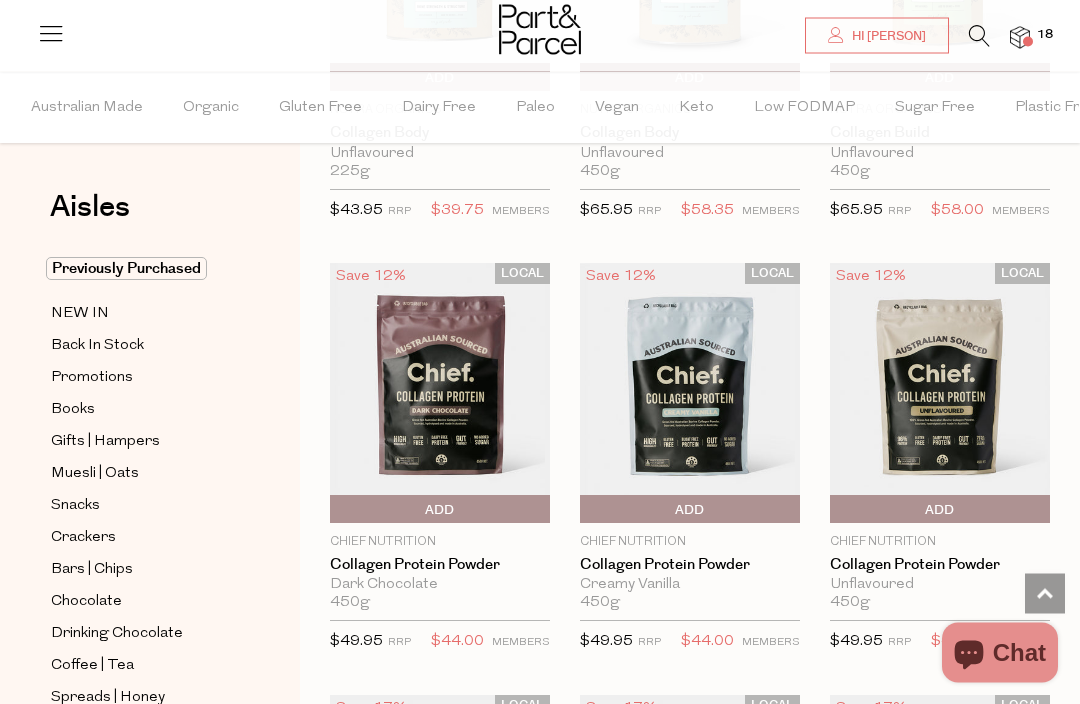 click on "Add To Parcel" at bounding box center (690, 511) 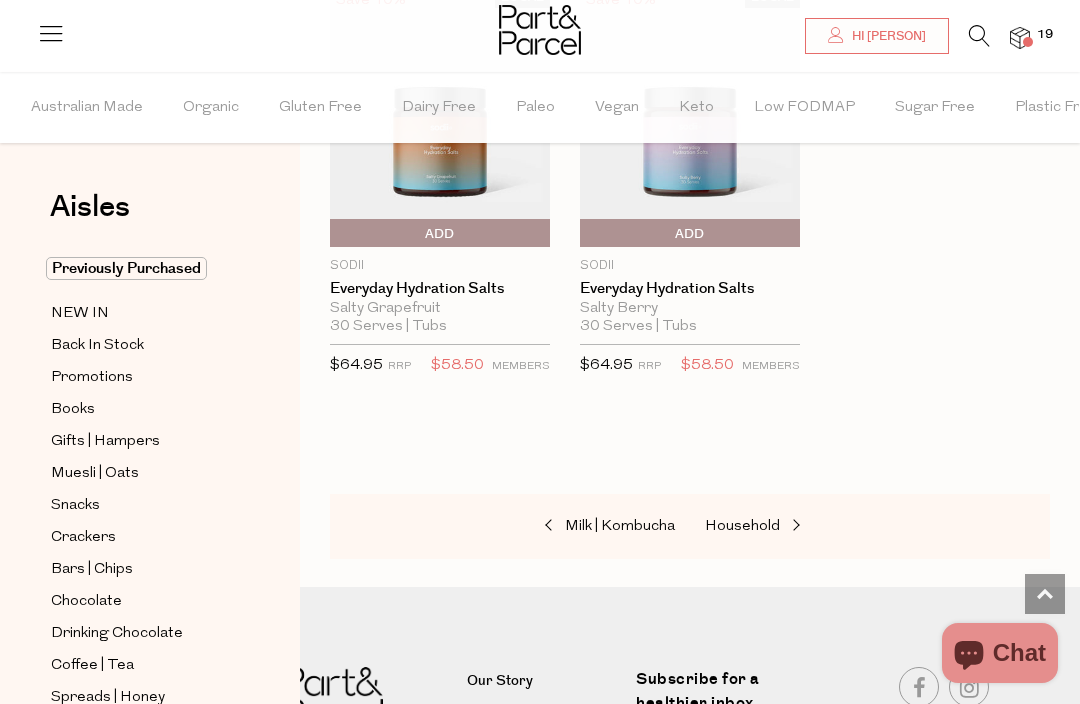click on "Household" at bounding box center [742, 526] 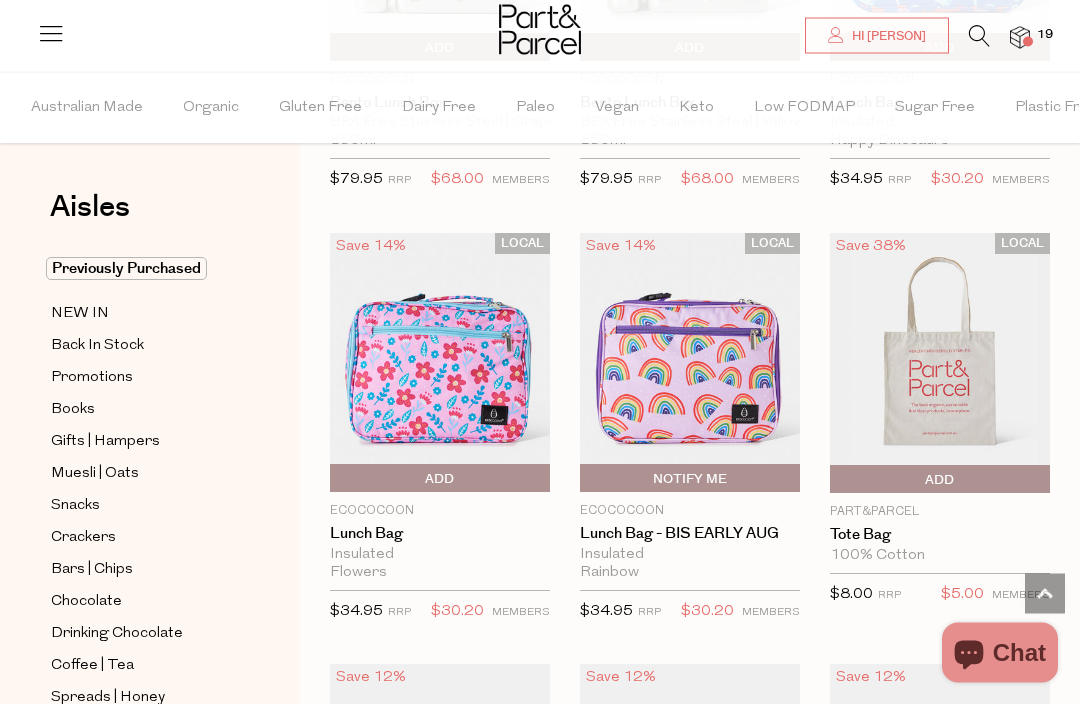 scroll, scrollTop: 1349, scrollLeft: 0, axis: vertical 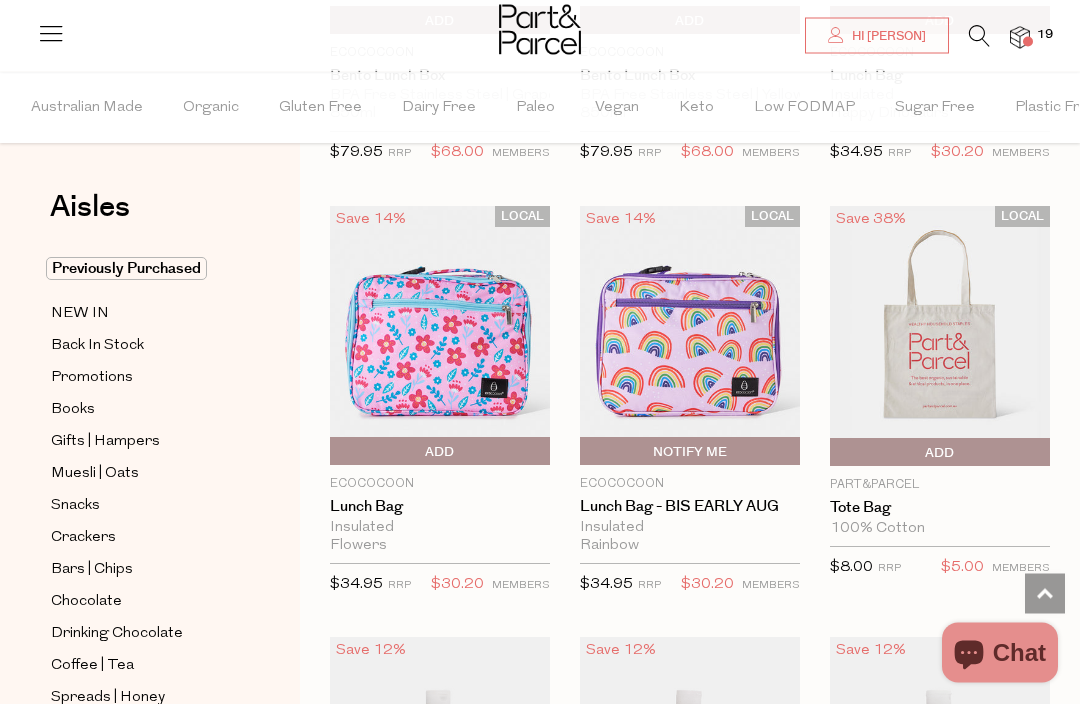 click on "Add To Parcel" at bounding box center [440, 453] 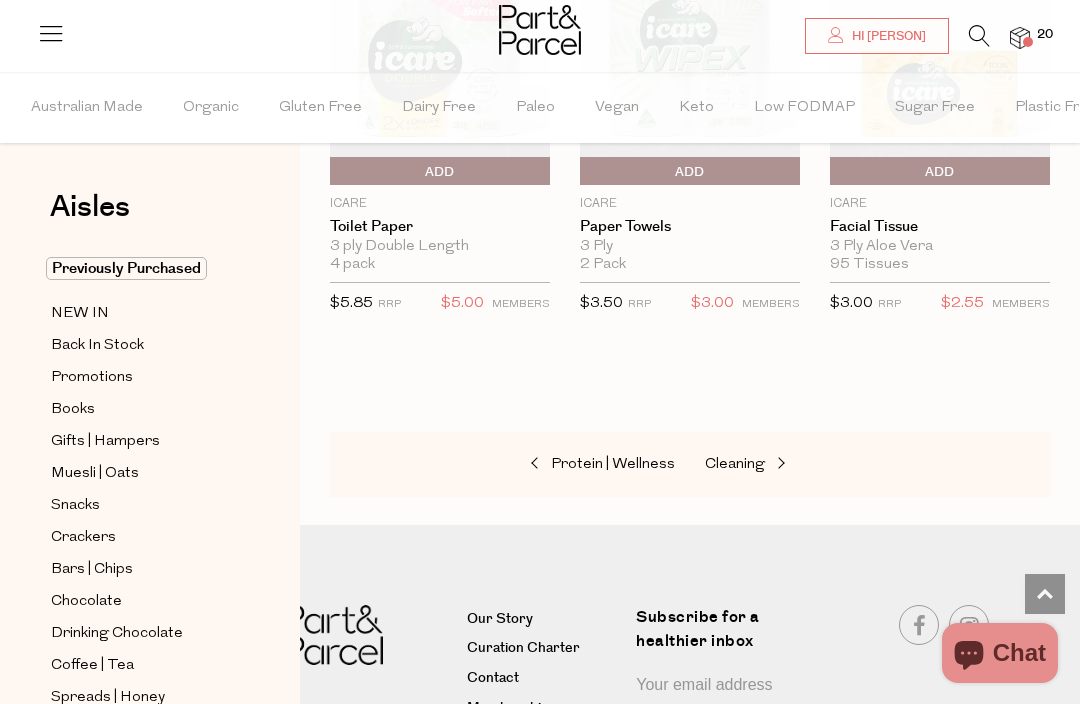 scroll, scrollTop: 11625, scrollLeft: 0, axis: vertical 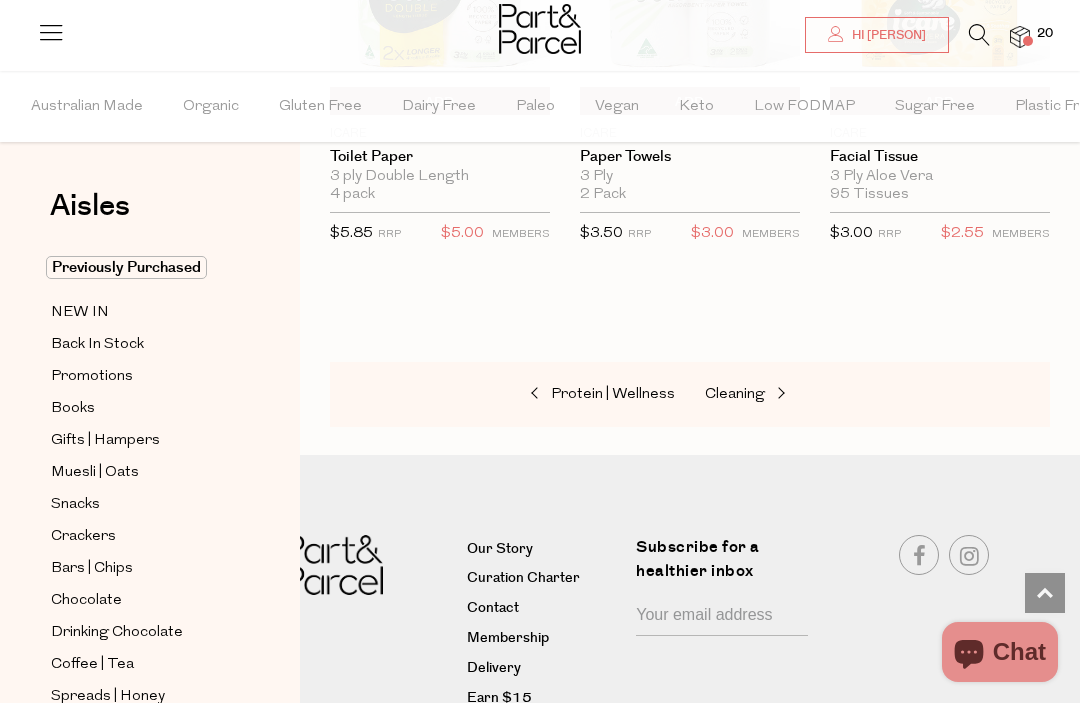 click on "Cleaning" at bounding box center [735, 395] 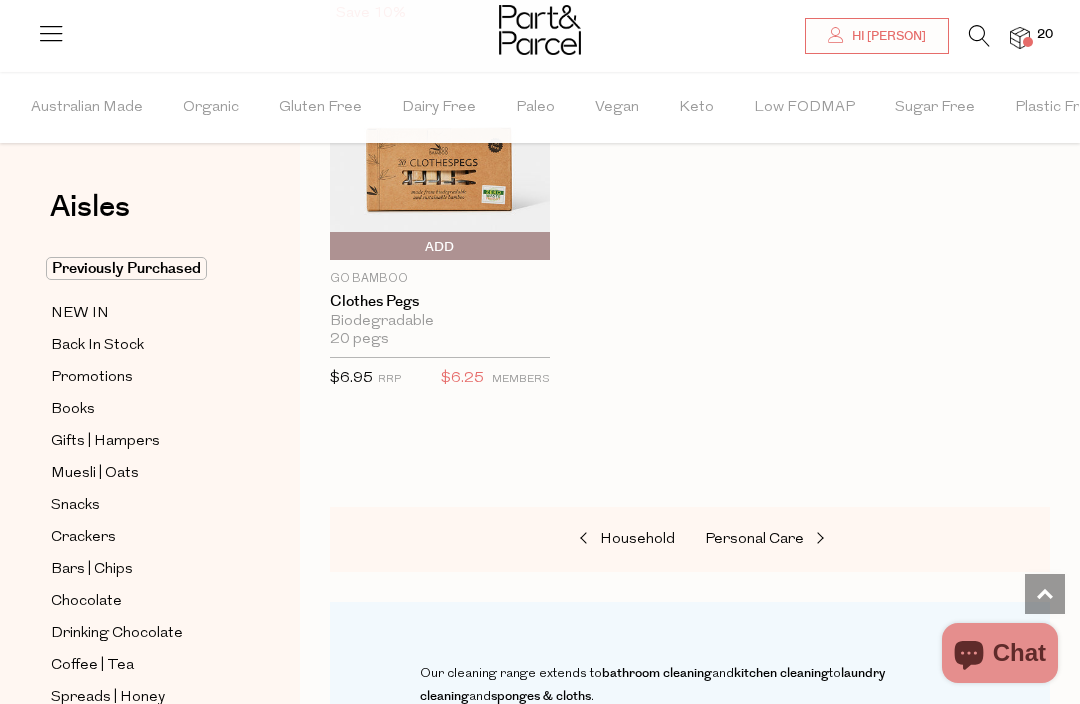 click on "Personal Care" at bounding box center (754, 539) 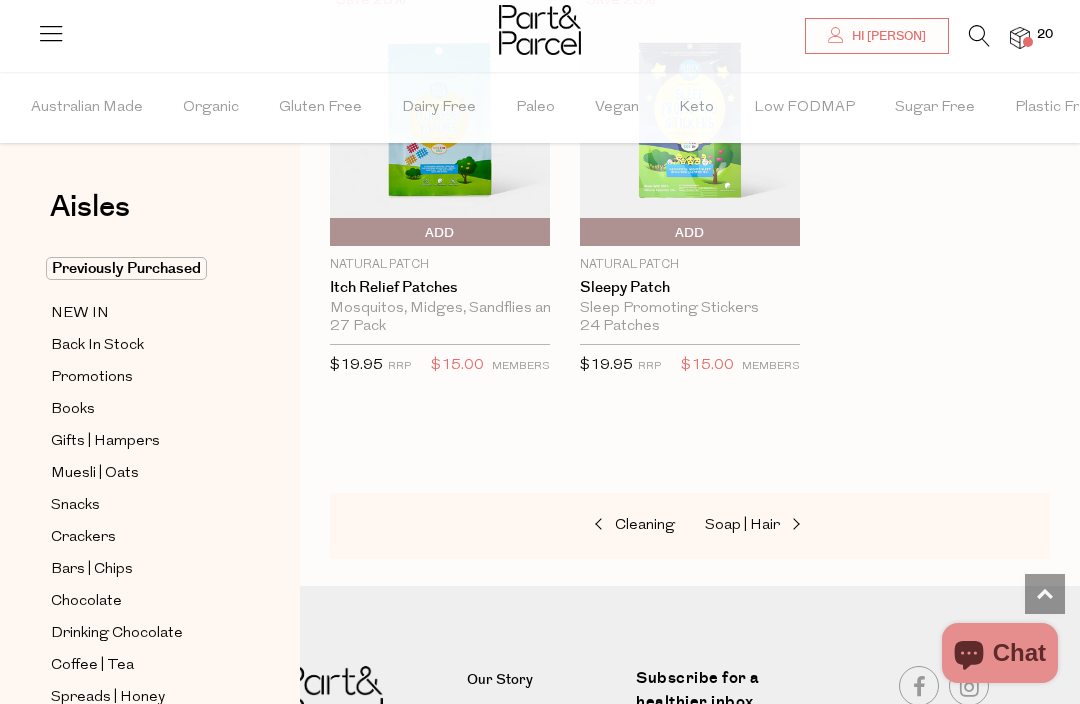 click at bounding box center (794, 525) 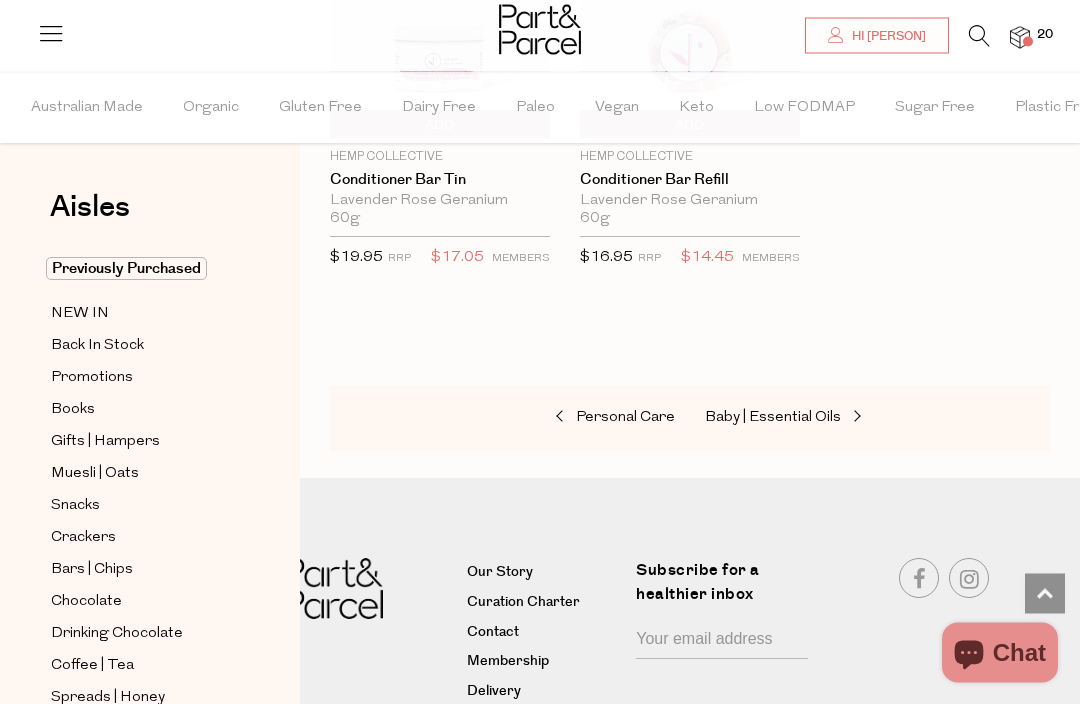 scroll, scrollTop: 7284, scrollLeft: 0, axis: vertical 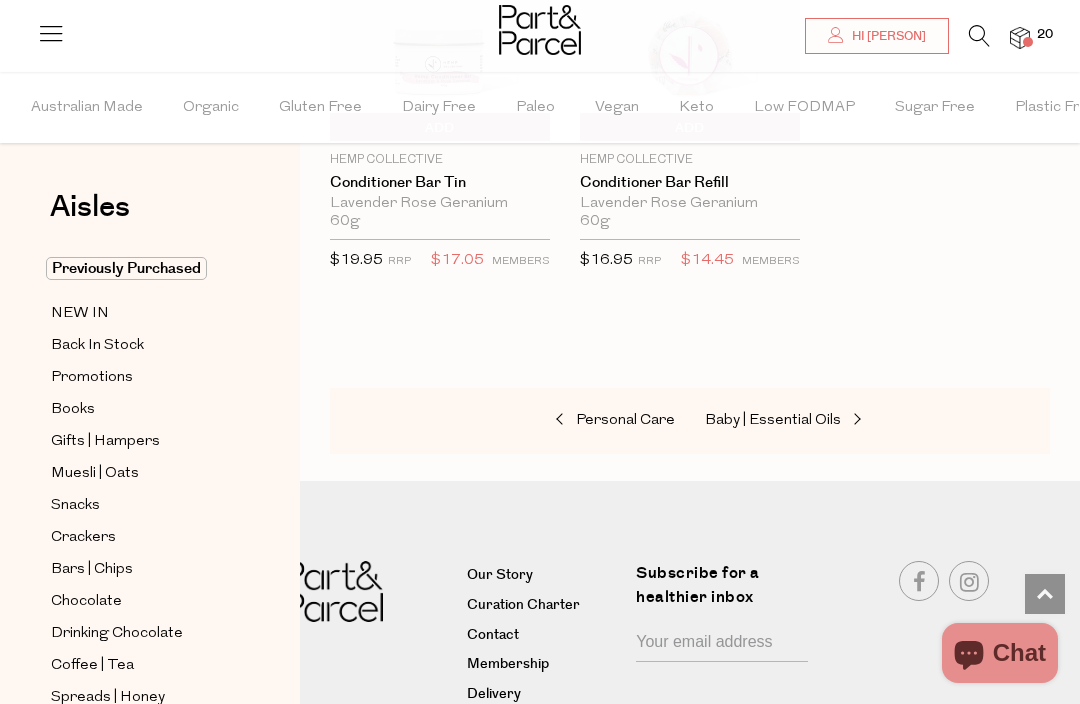 click at bounding box center (1020, 38) 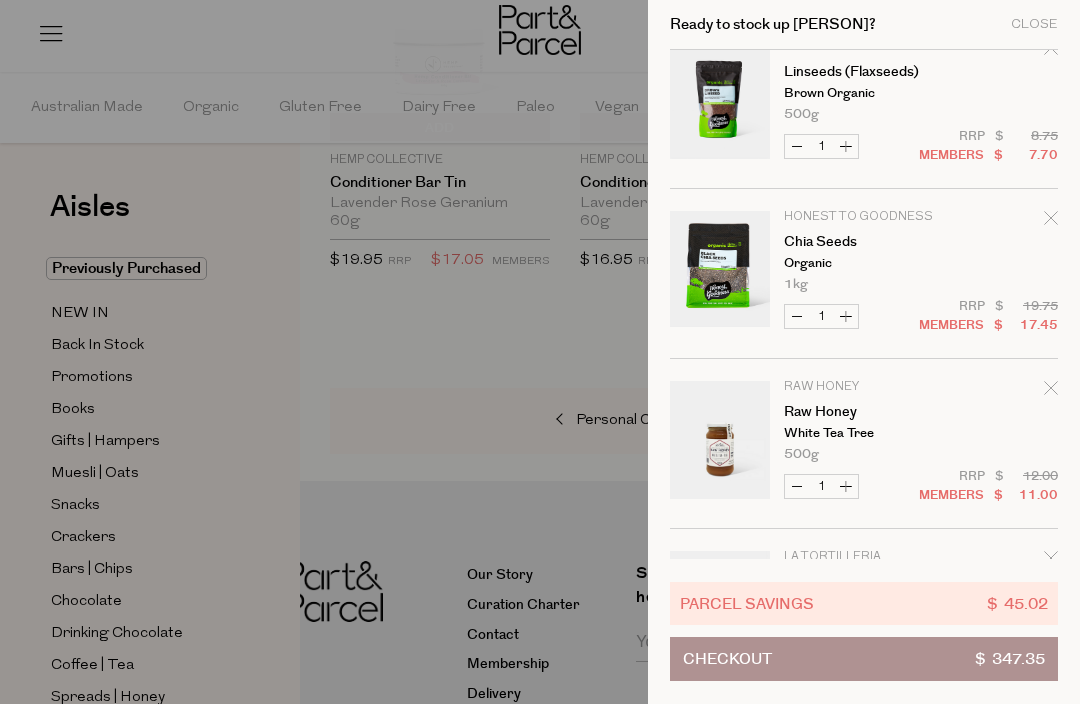 scroll, scrollTop: 2239, scrollLeft: 0, axis: vertical 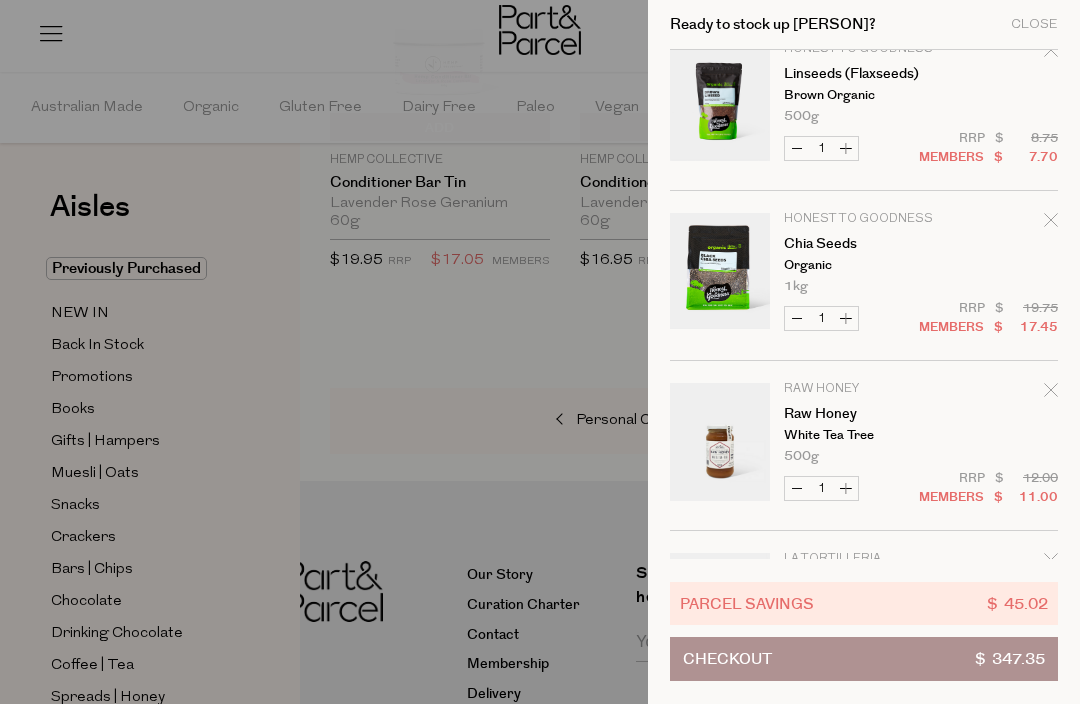 click 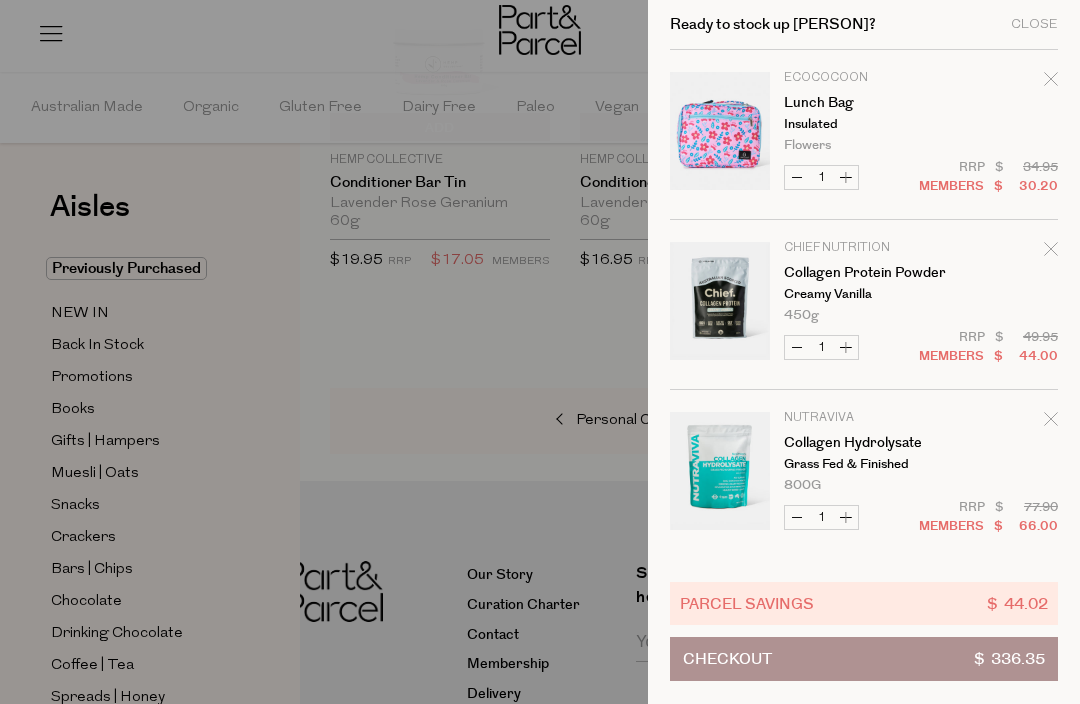 click 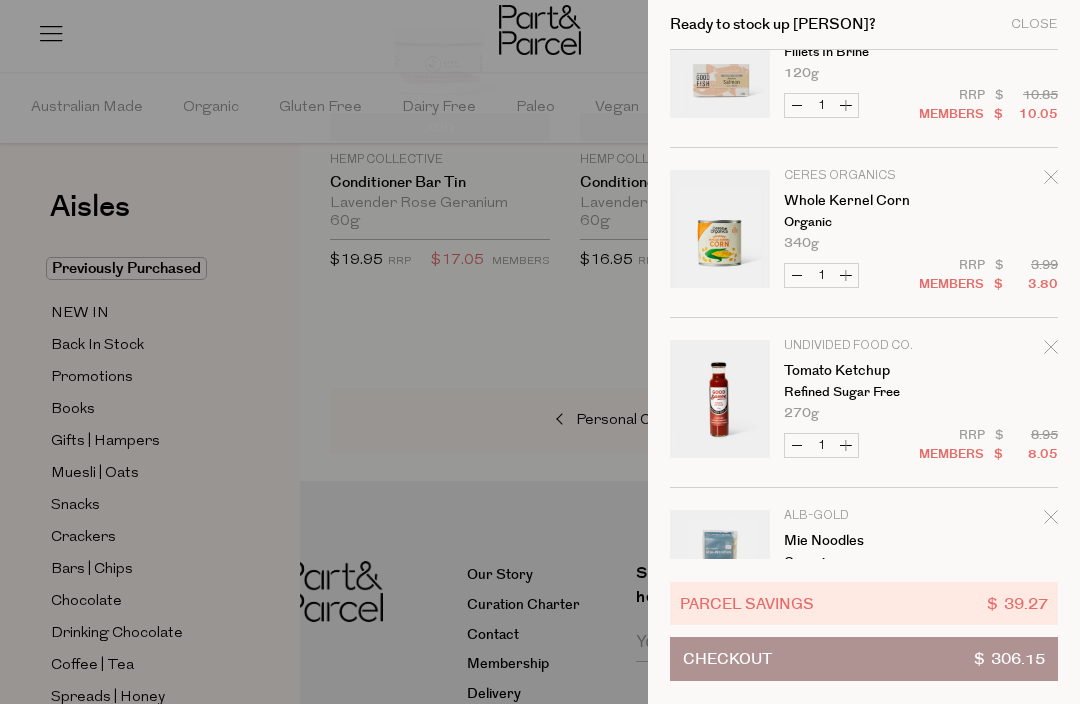 scroll, scrollTop: 1109, scrollLeft: 0, axis: vertical 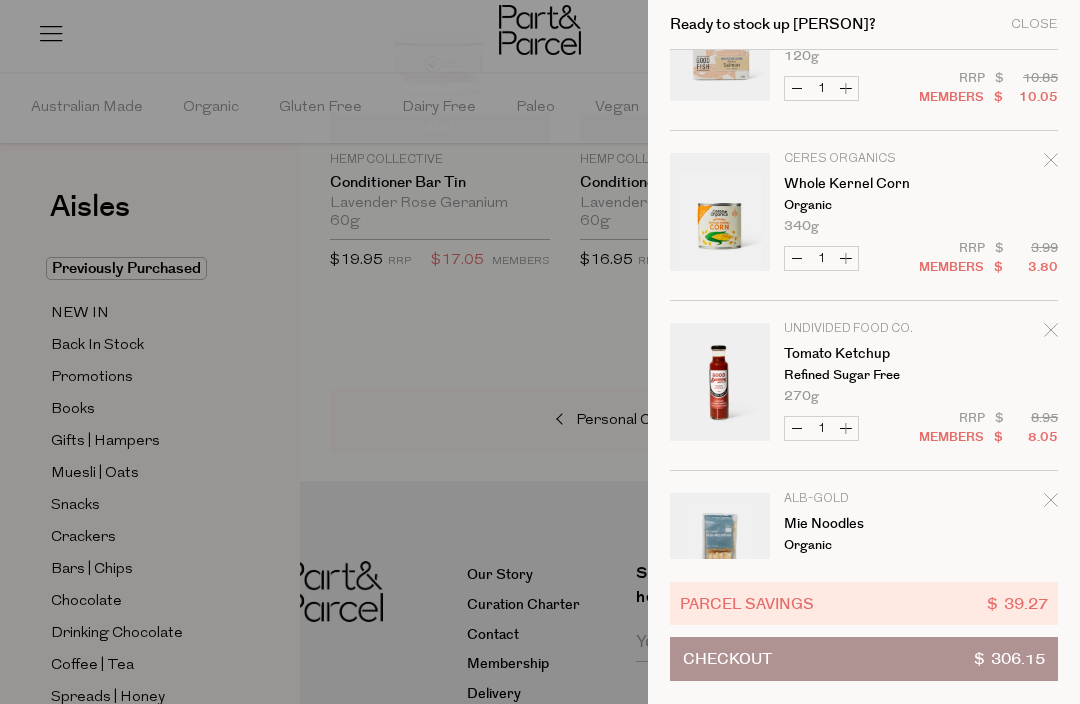 click 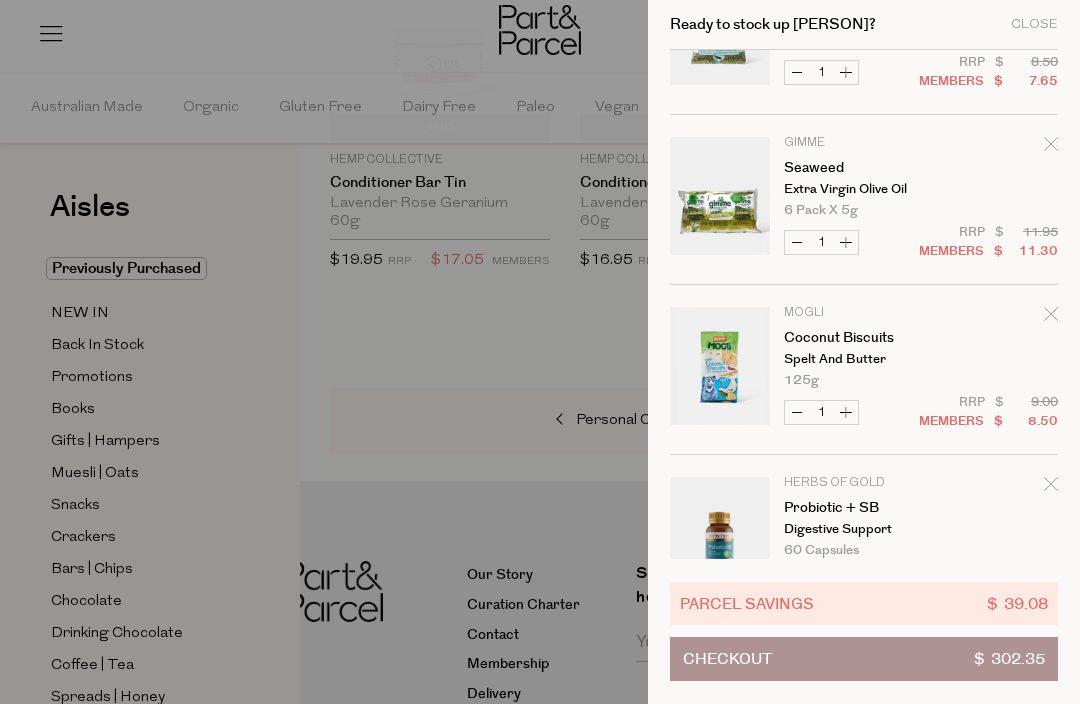 scroll, scrollTop: 2315, scrollLeft: 0, axis: vertical 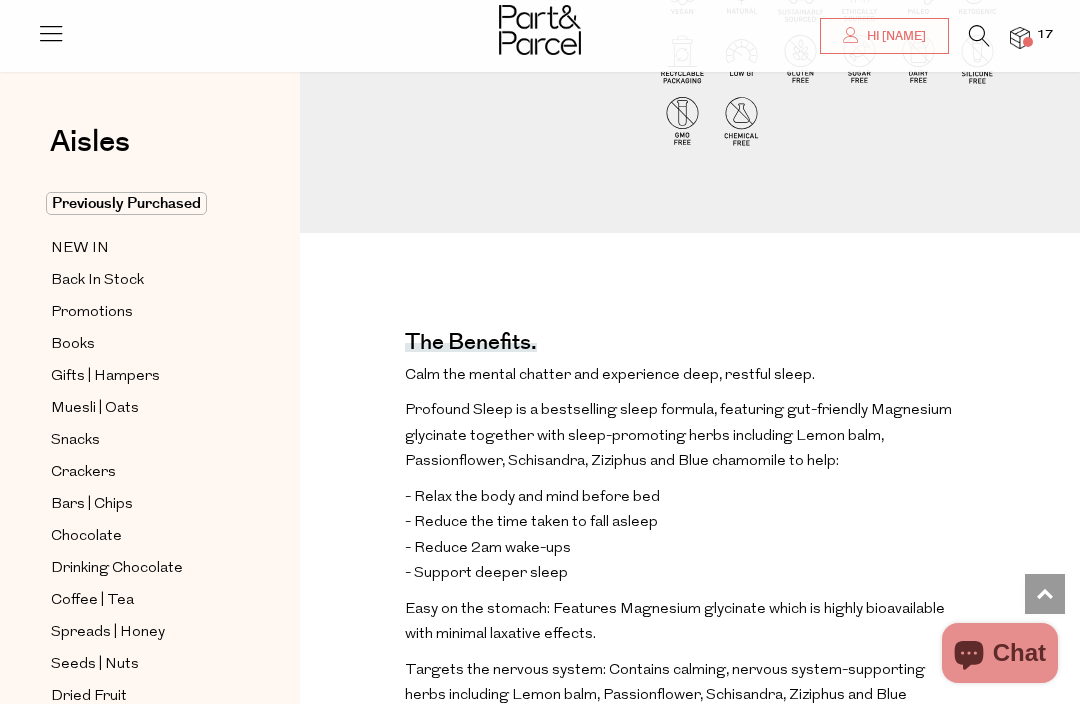 click at bounding box center (1020, 38) 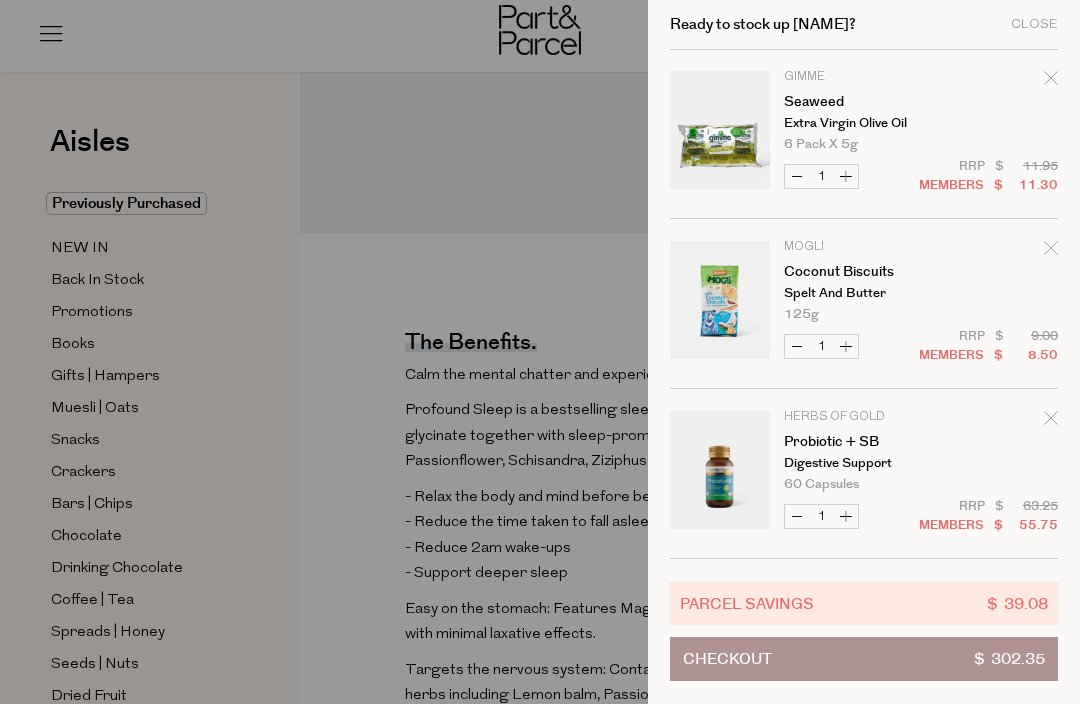 scroll, scrollTop: 2381, scrollLeft: 0, axis: vertical 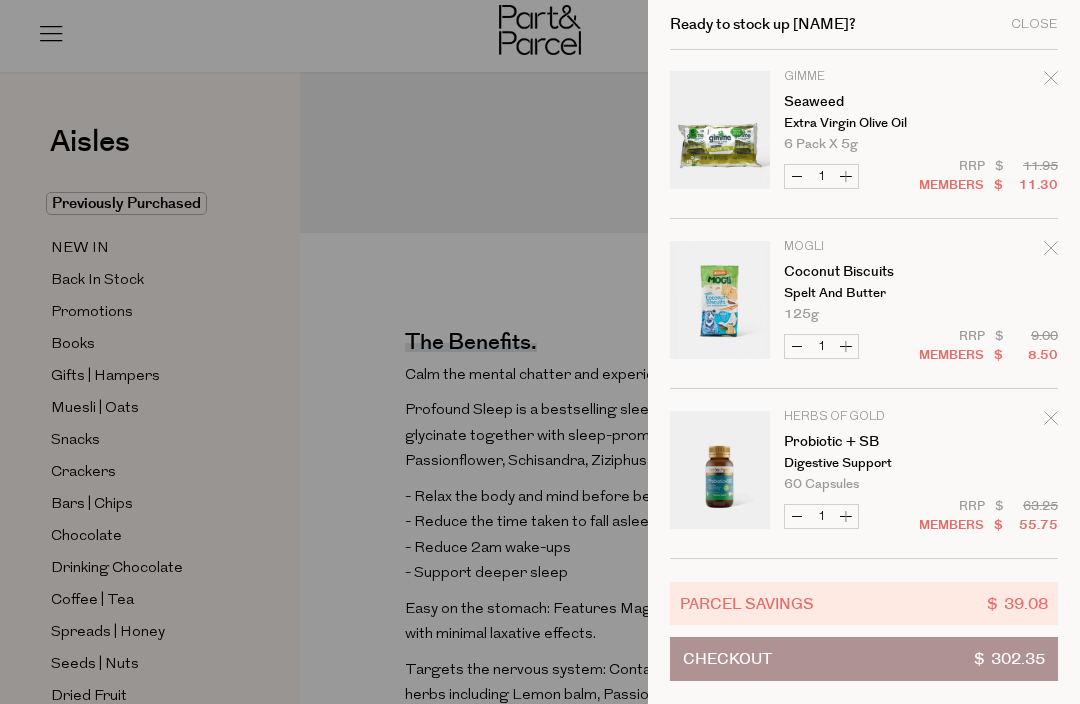 click 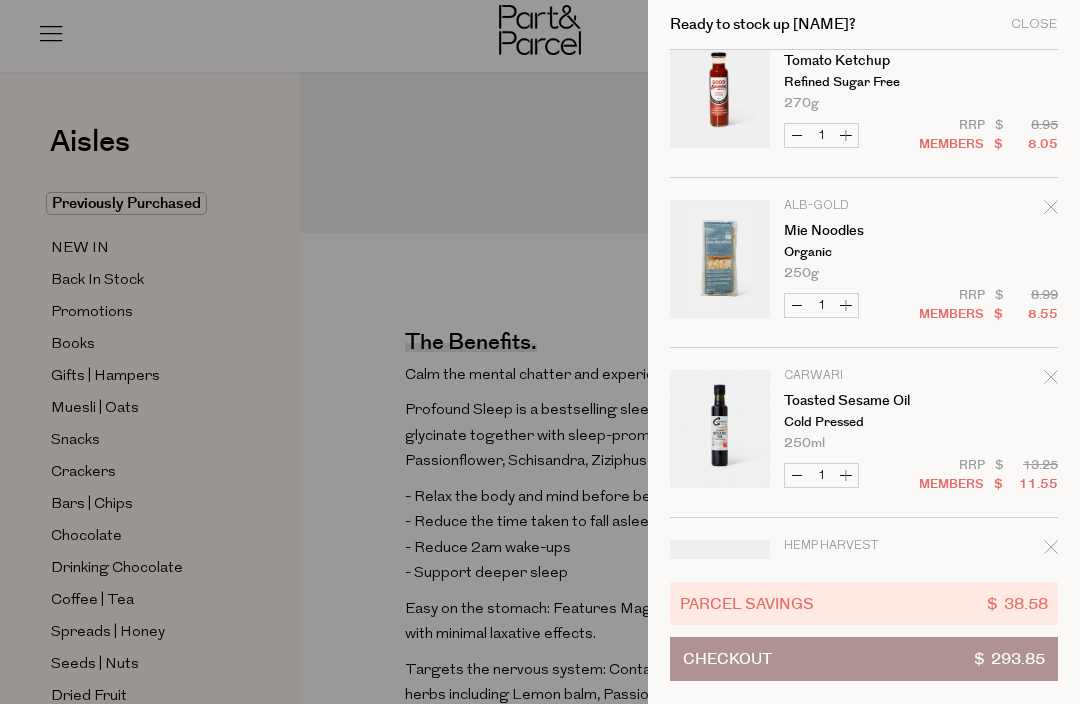 scroll, scrollTop: 1229, scrollLeft: 0, axis: vertical 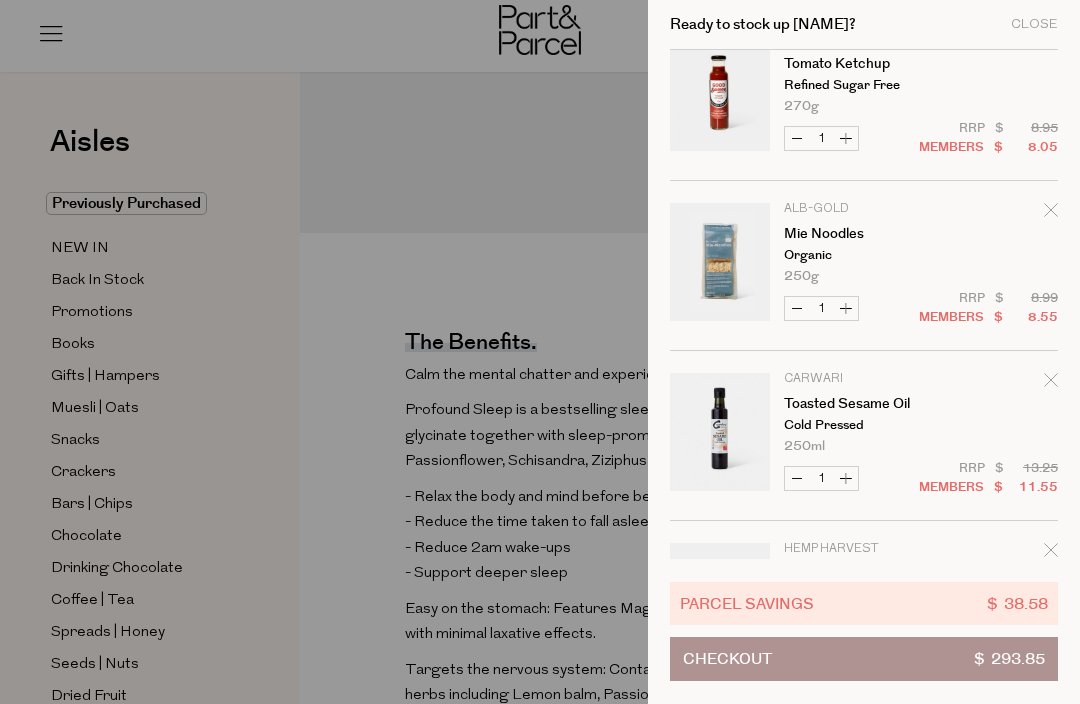 click 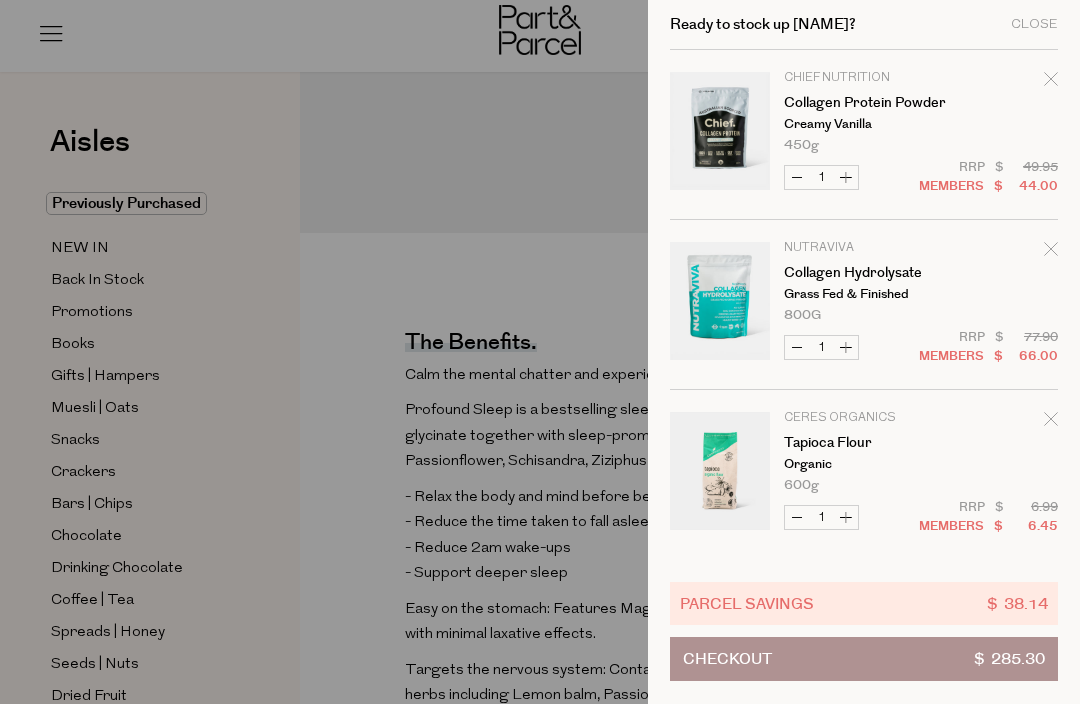 scroll, scrollTop: 0, scrollLeft: 0, axis: both 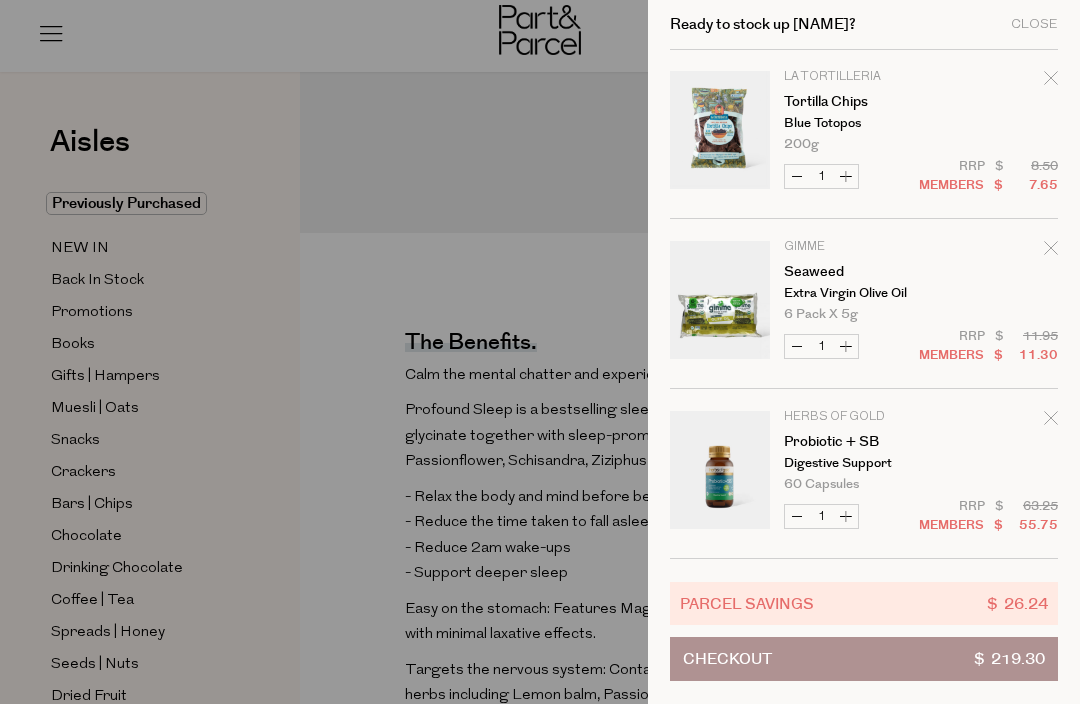 click on "$ 219.30" at bounding box center (1009, 659) 